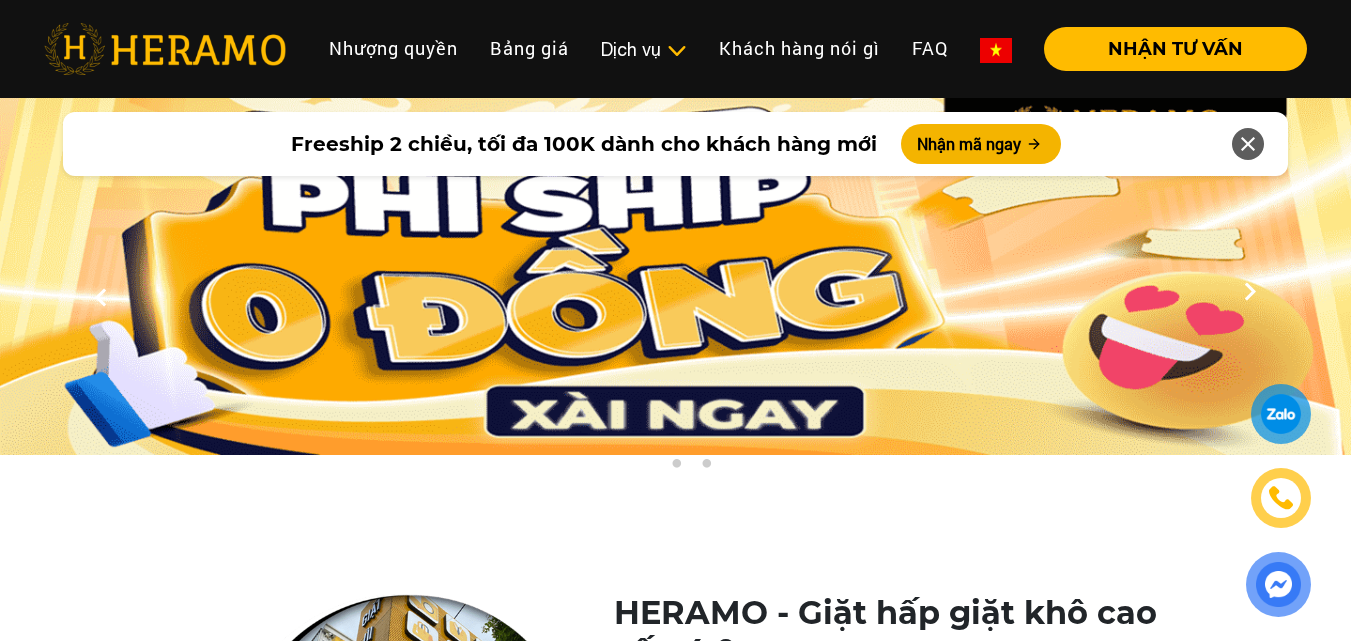 scroll, scrollTop: 400, scrollLeft: 0, axis: vertical 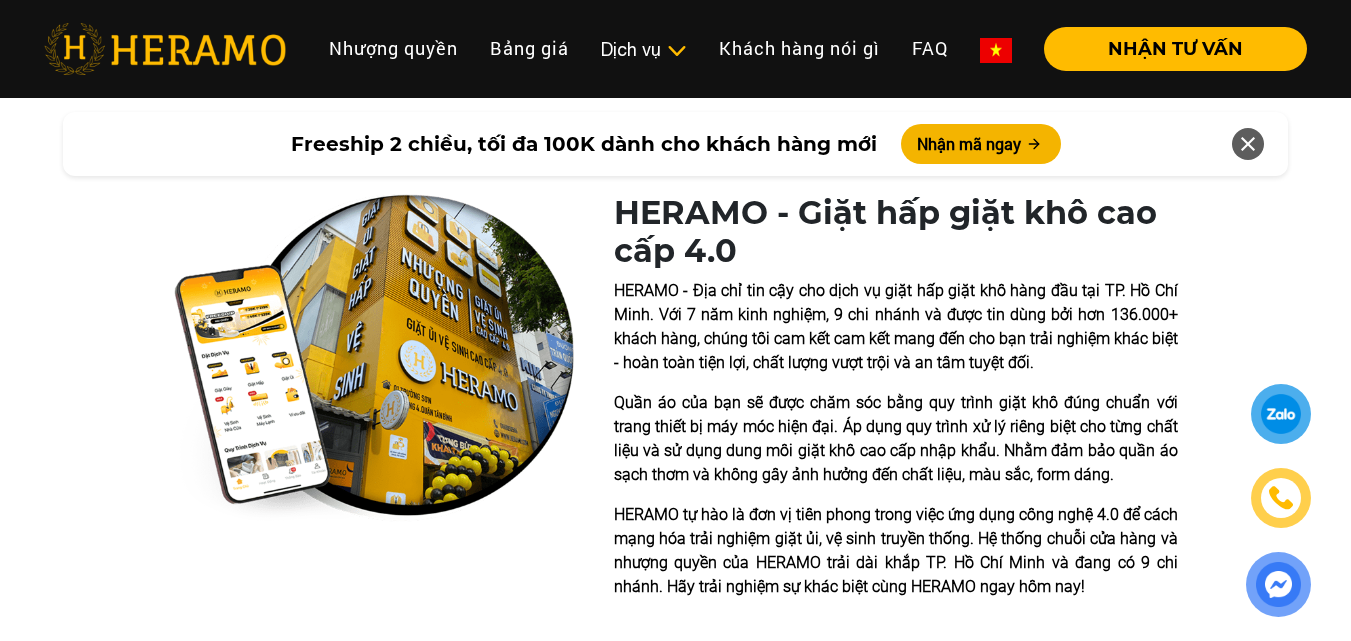 click on "HERAMO - Địa chỉ tin cậy cho dịch vụ giặt hấp giặt khô hàng đầu tại TP. Hồ Chí Minh. Với 7 năm kinh nghiệm, 9 chi nhánh và được tin dùng bởi hơn 136.000+ khách hàng, chúng tôi cam kết cam kết mang đến cho bạn trải nghiệm khác biệt - hoàn toàn tiện lợi, chất lượng vượt trội và an tâm tuyệt đối." at bounding box center [896, 327] 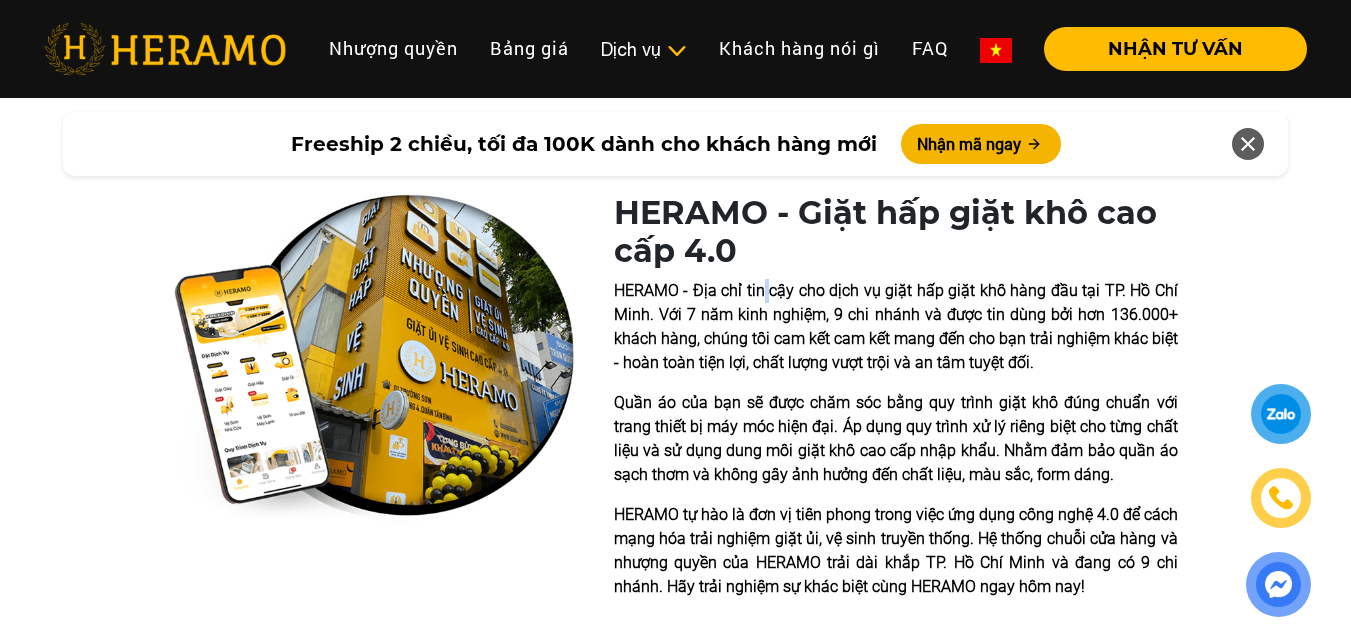 click on "HERAMO - Địa chỉ tin cậy cho dịch vụ giặt hấp giặt khô hàng đầu tại TP. Hồ Chí Minh. Với 7 năm kinh nghiệm, 9 chi nhánh và được tin dùng bởi hơn 136.000+ khách hàng, chúng tôi cam kết cam kết mang đến cho bạn trải nghiệm khác biệt - hoàn toàn tiện lợi, chất lượng vượt trội và an tâm tuyệt đối." at bounding box center (896, 327) 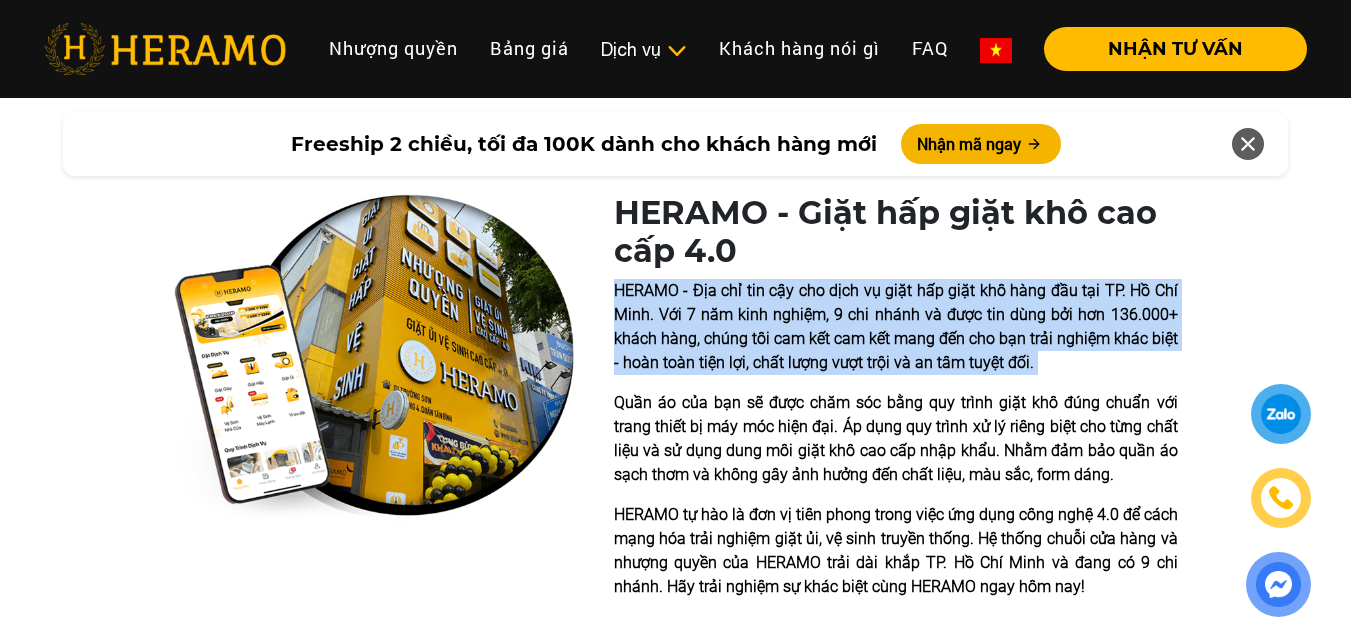 click on "HERAMO - Địa chỉ tin cậy cho dịch vụ giặt hấp giặt khô hàng đầu tại TP. Hồ Chí Minh. Với 7 năm kinh nghiệm, 9 chi nhánh và được tin dùng bởi hơn 136.000+ khách hàng, chúng tôi cam kết cam kết mang đến cho bạn trải nghiệm khác biệt - hoàn toàn tiện lợi, chất lượng vượt trội và an tâm tuyệt đối." at bounding box center [896, 327] 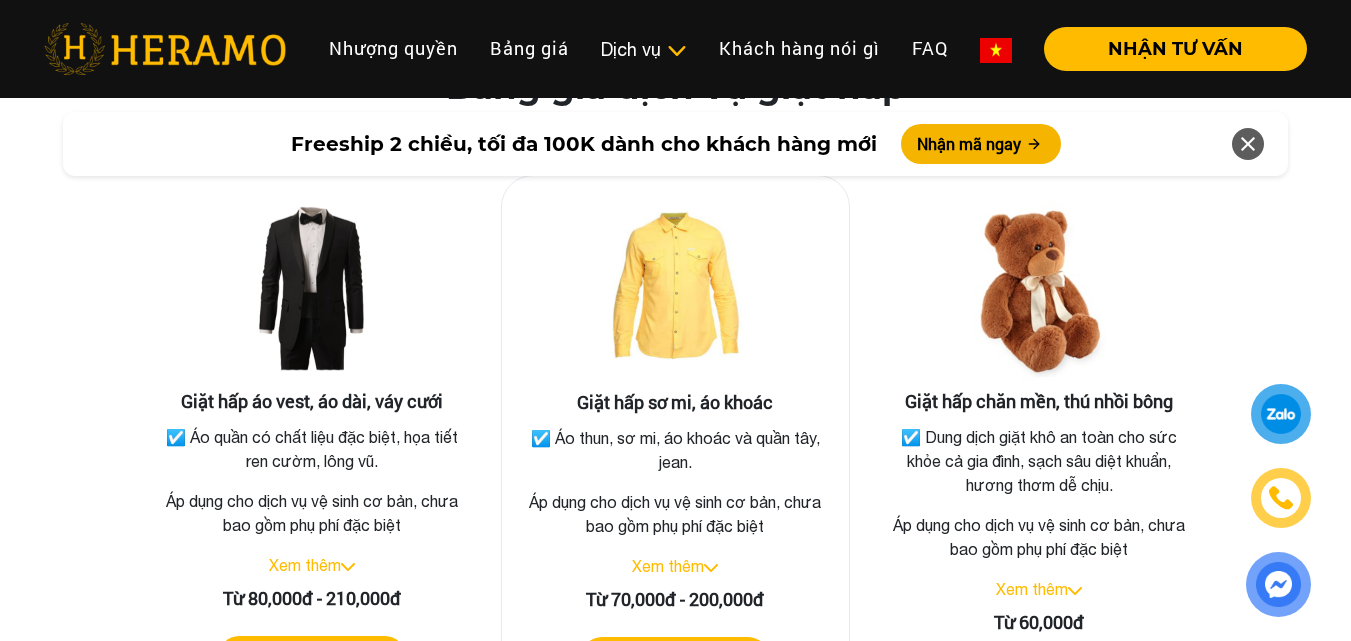 scroll, scrollTop: 3700, scrollLeft: 0, axis: vertical 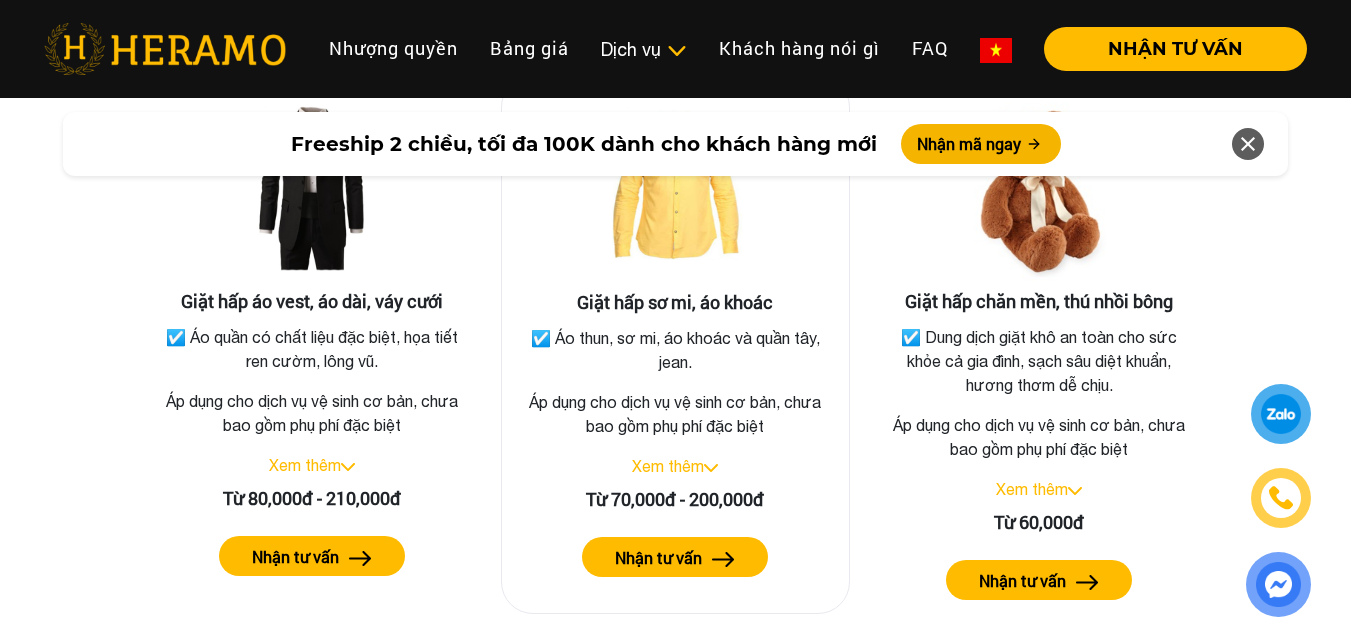 click on "Áp dụng cho dịch vụ vệ sinh cơ bản, chưa bao gồm phụ phí đặc biệt" 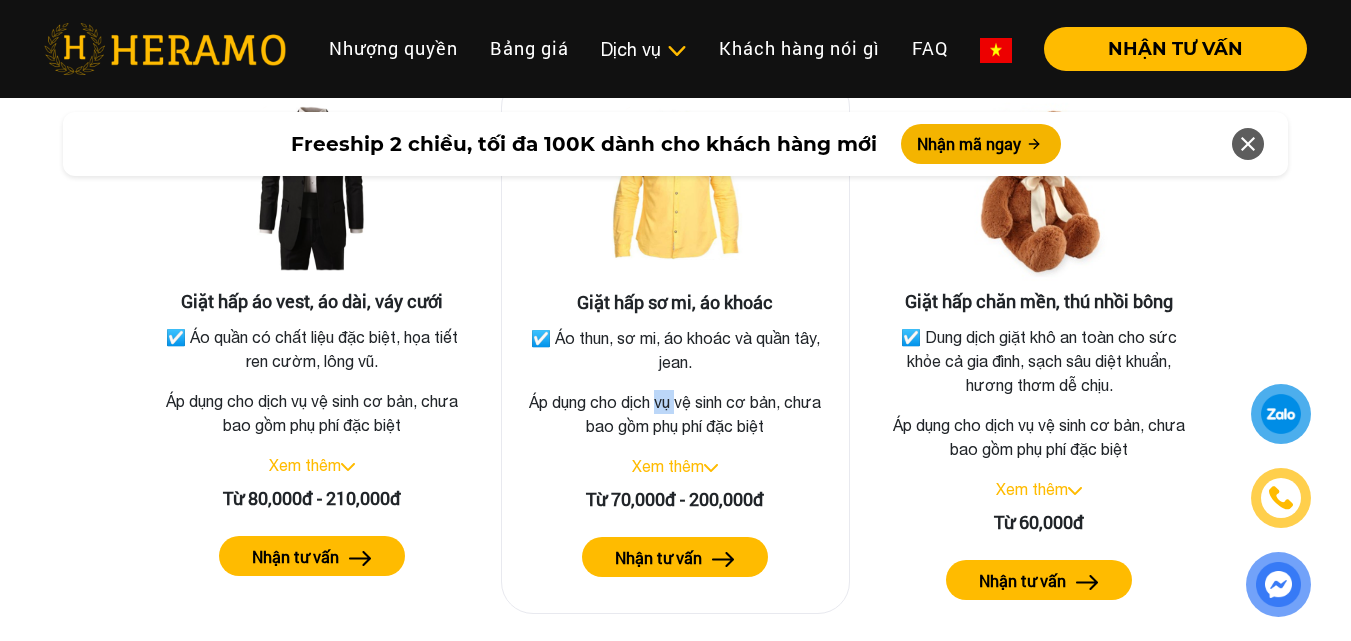 click on "Áp dụng cho dịch vụ vệ sinh cơ bản, chưa bao gồm phụ phí đặc biệt" 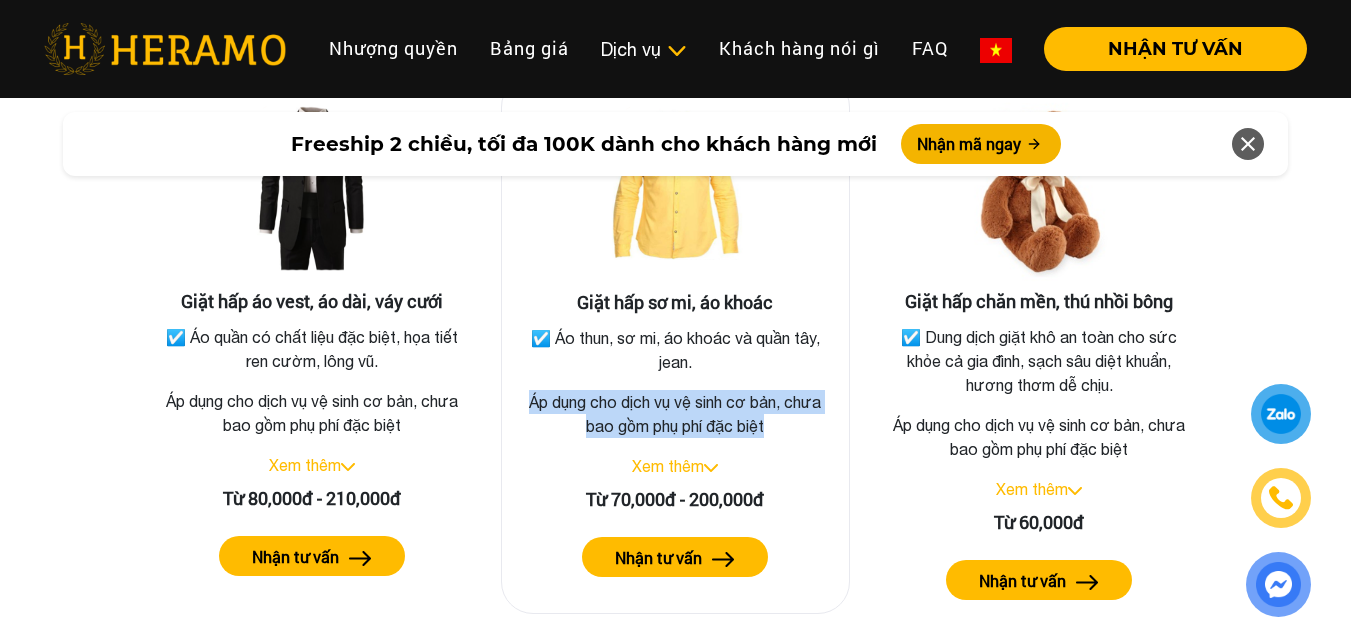 click on "Áp dụng cho dịch vụ vệ sinh cơ bản, chưa bao gồm phụ phí đặc biệt" 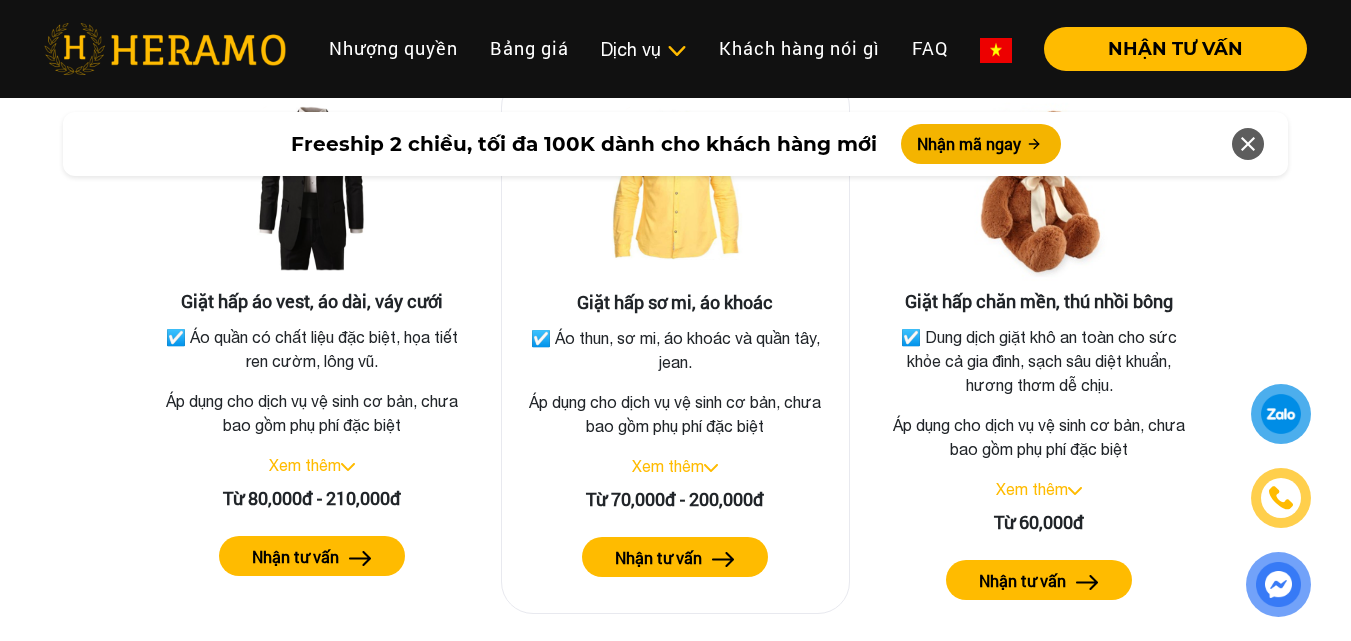 click on "Giặt hấp sơ mi, áo khoác ☑️ Áo thun, sơ mi, áo khoác và quần tây, jean. Áp dụng cho dịch vụ vệ sinh cơ bản, chưa bao gồm phụ phí đặc biệt Xem thêm Từ 70,000đ - 200,000đ Nhận tư vấn" at bounding box center [676, 344] 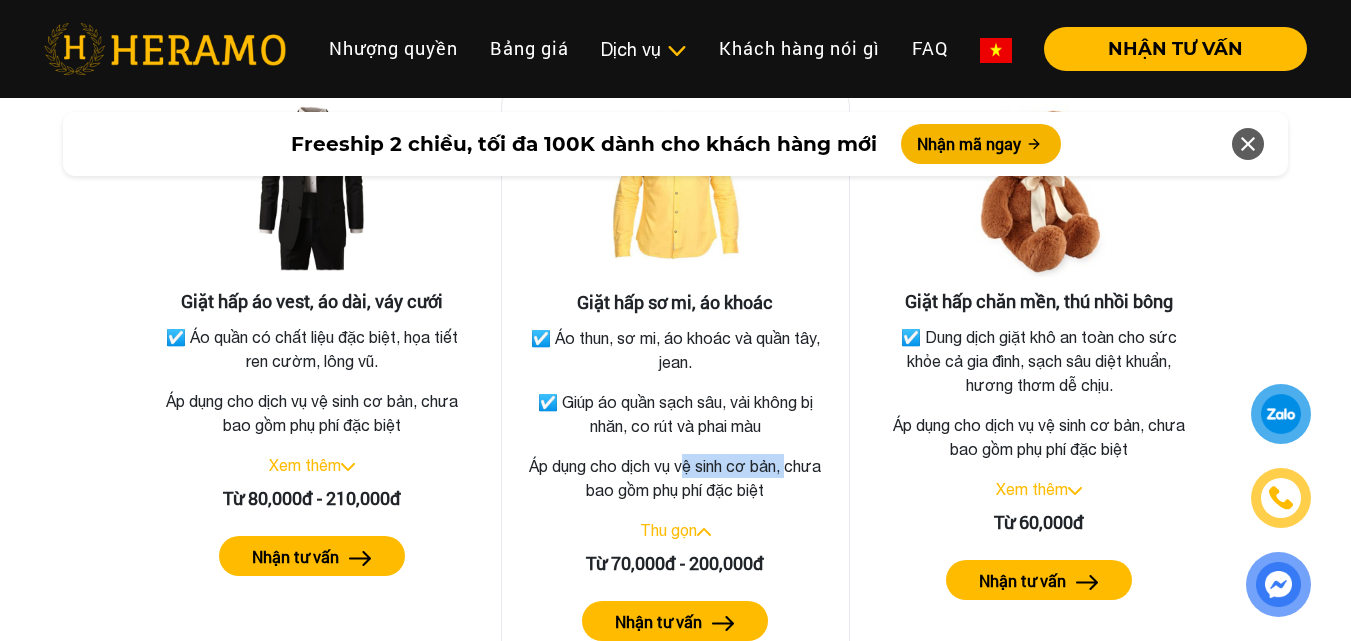 drag, startPoint x: 686, startPoint y: 491, endPoint x: 794, endPoint y: 487, distance: 108.07405 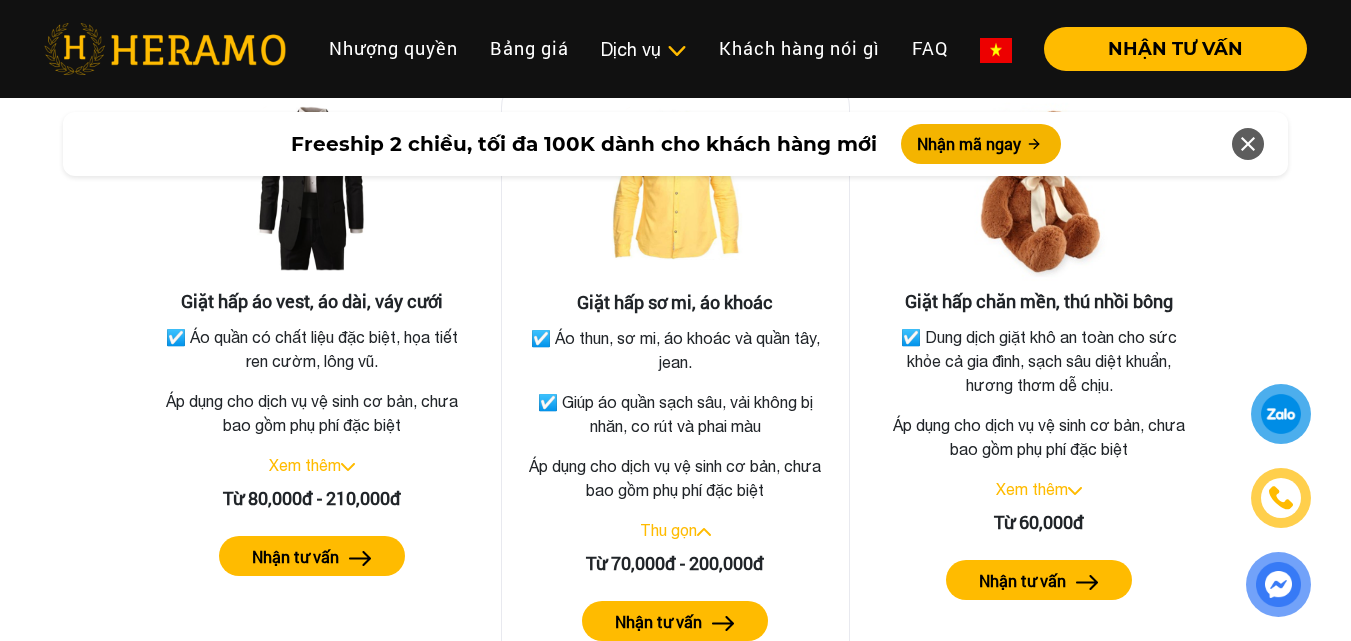 click on "Áp dụng cho dịch vụ vệ sinh cơ bản, chưa bao gồm phụ phí đặc biệt" 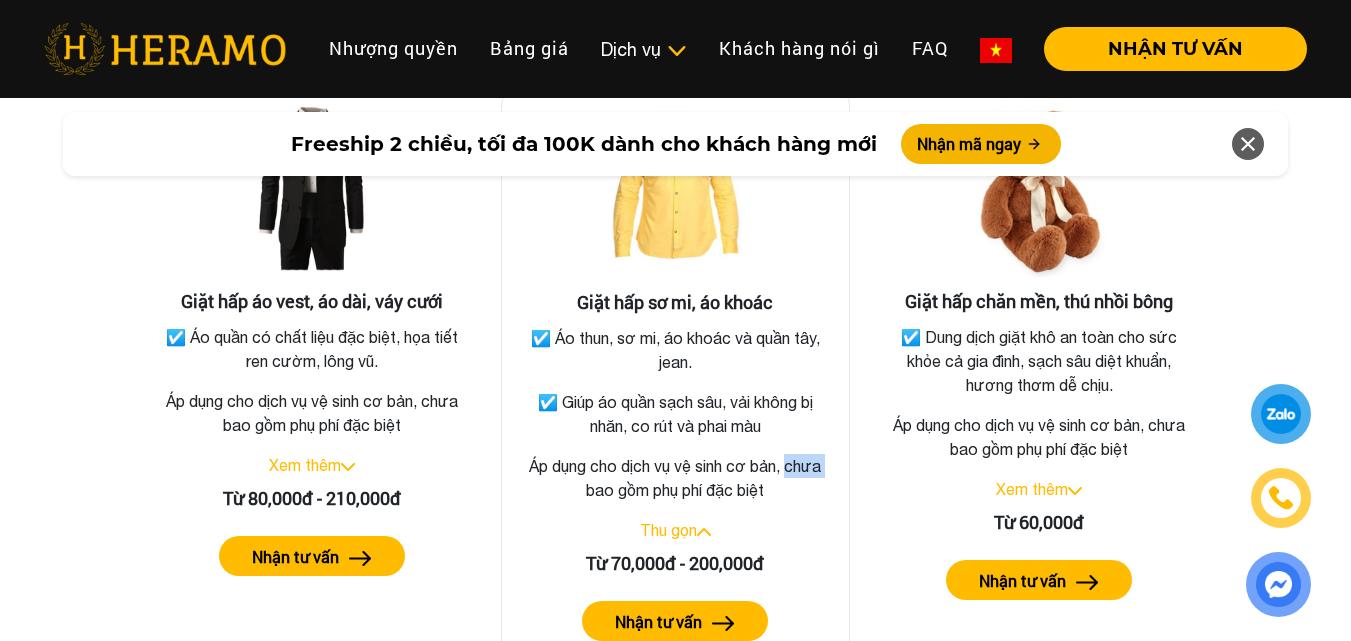 click on "Áp dụng cho dịch vụ vệ sinh cơ bản, chưa bao gồm phụ phí đặc biệt" 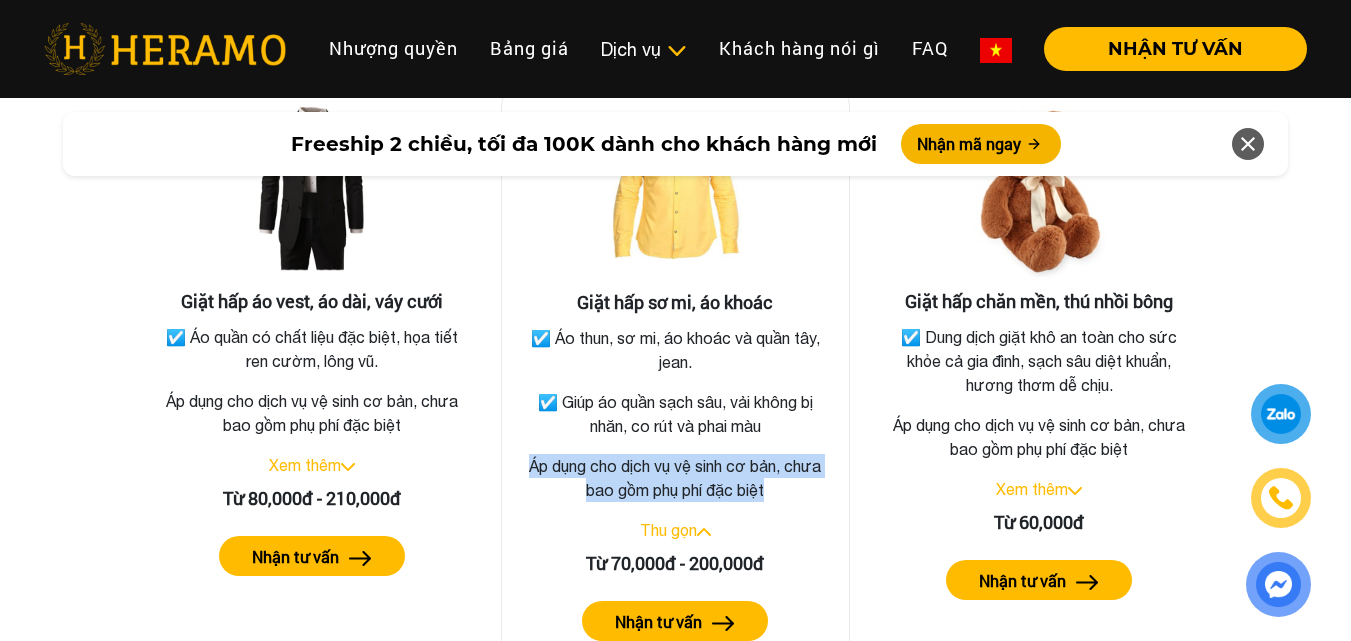 click on "Áp dụng cho dịch vụ vệ sinh cơ bản, chưa bao gồm phụ phí đặc biệt" 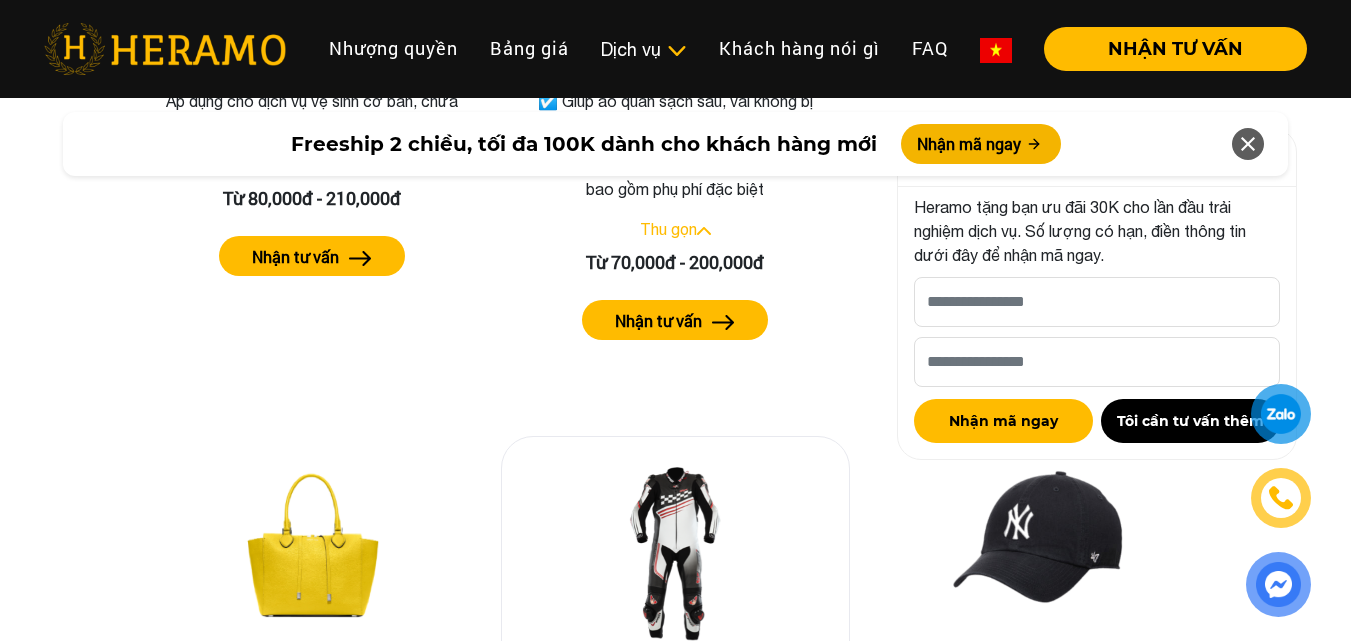 scroll, scrollTop: 3900, scrollLeft: 0, axis: vertical 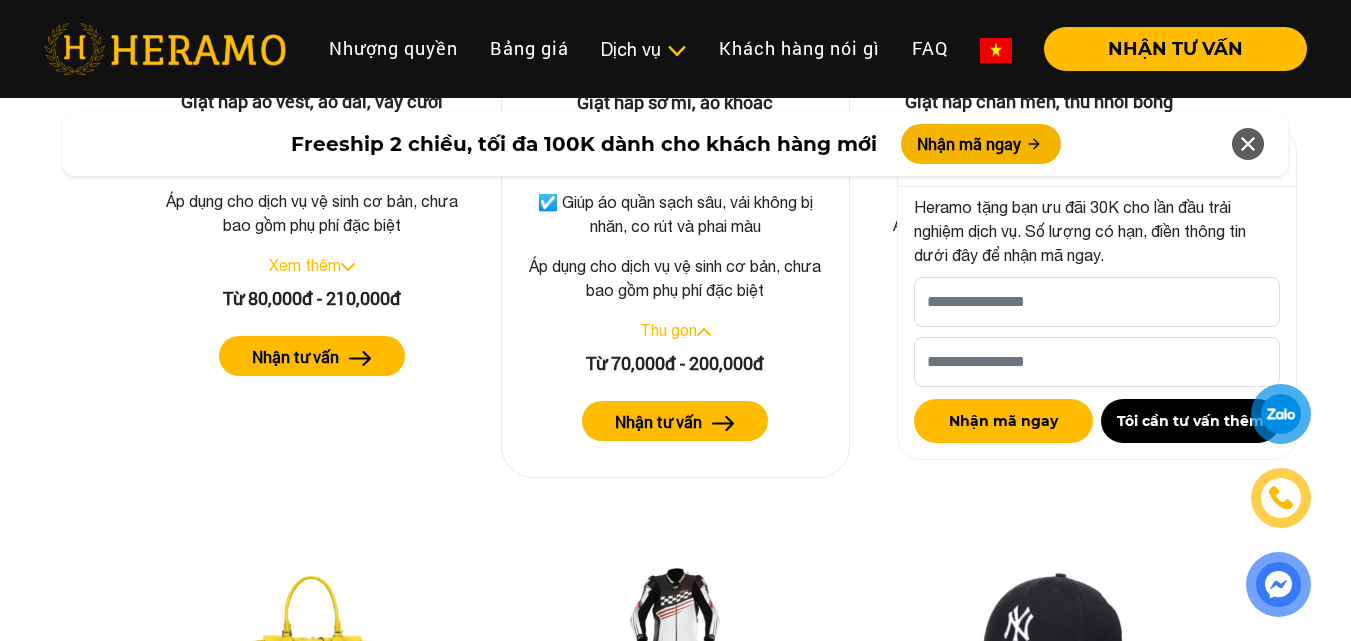 click on "Từ 70,000đ - 200,000đ" 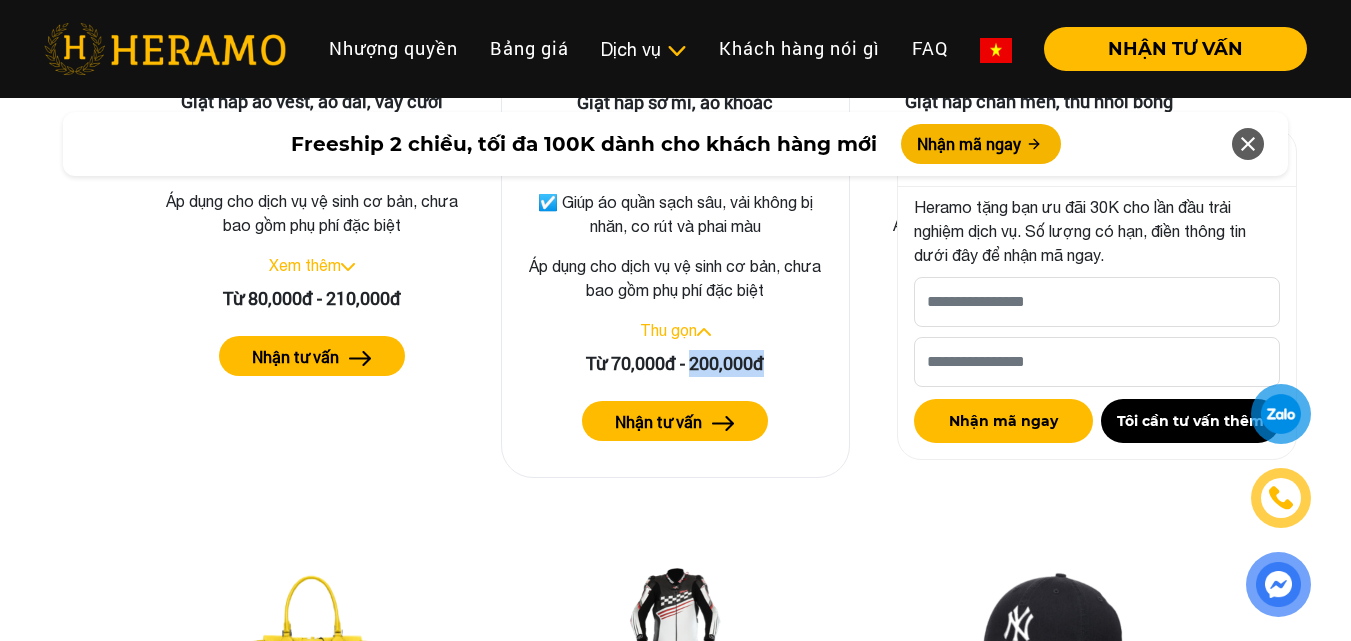 click on "Từ 70,000đ - 200,000đ" 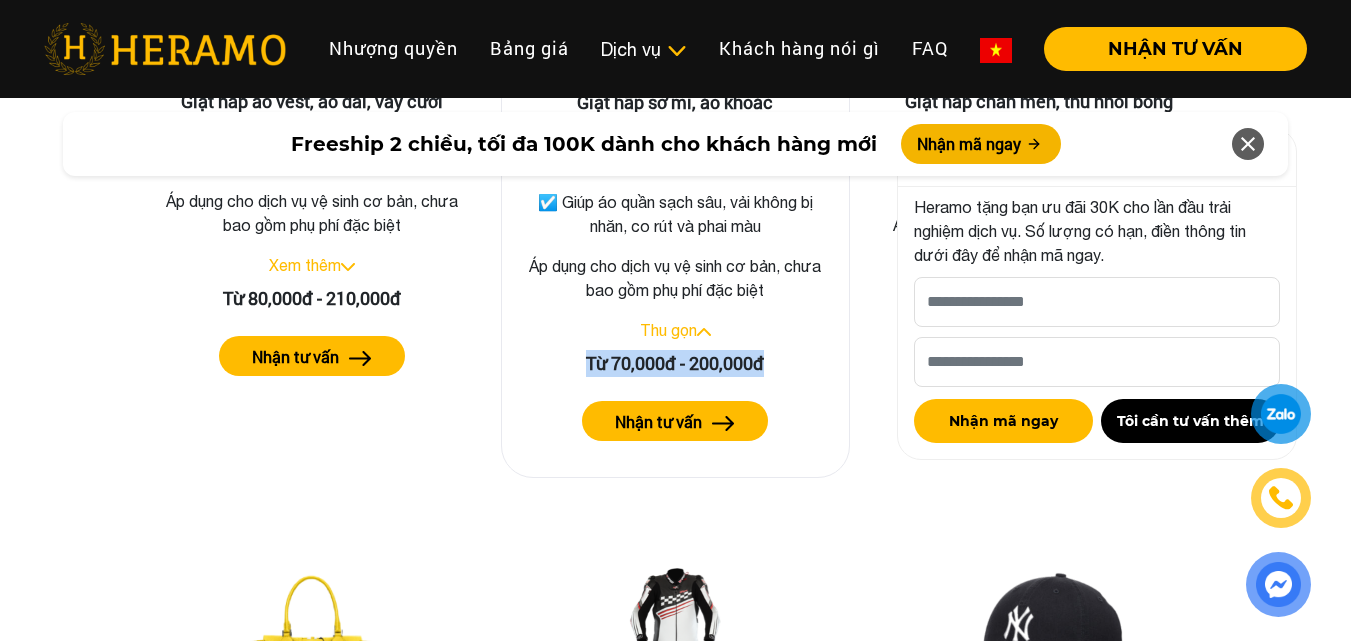 click on "Từ 70,000đ - 200,000đ" 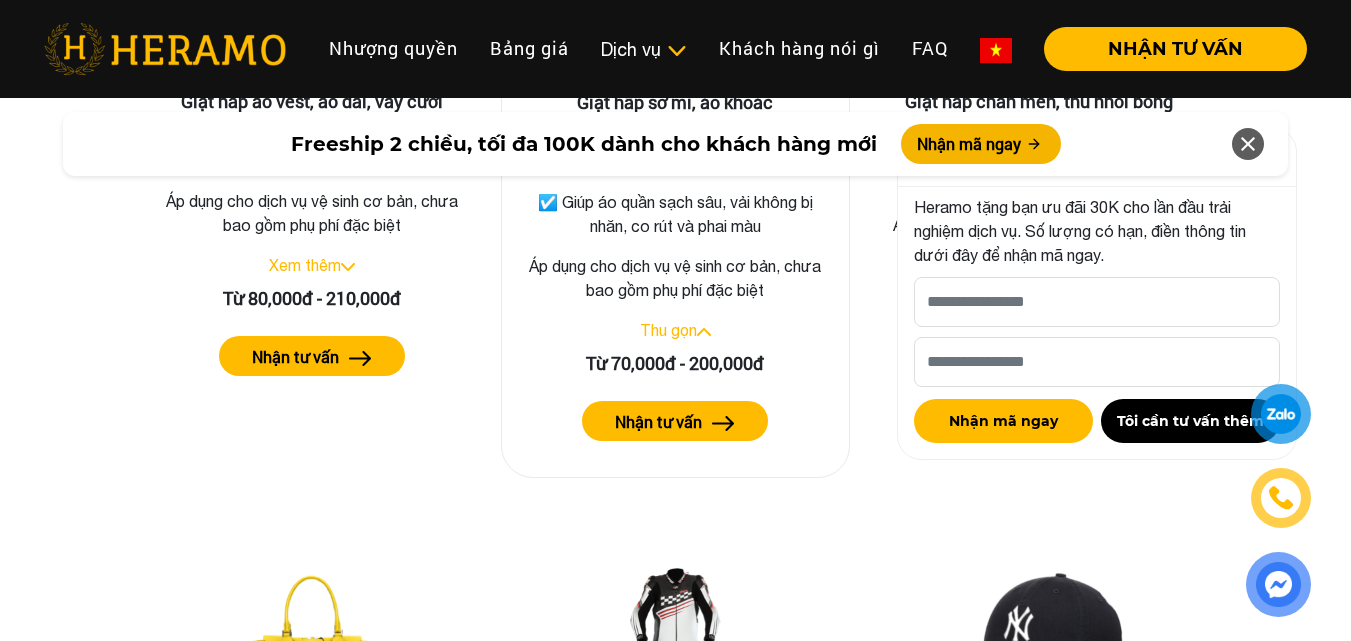 click on "Áp dụng cho dịch vụ vệ sinh cơ bản, chưa bao gồm phụ phí đặc biệt" 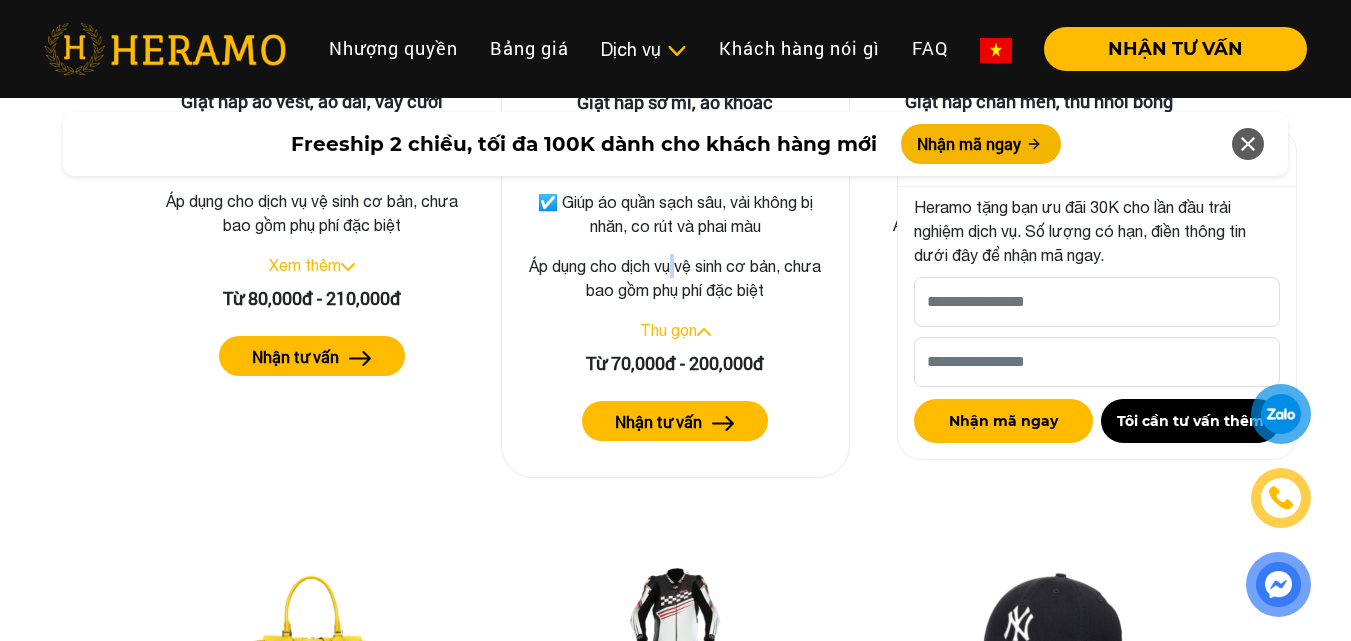 click on "Áp dụng cho dịch vụ vệ sinh cơ bản, chưa bao gồm phụ phí đặc biệt" 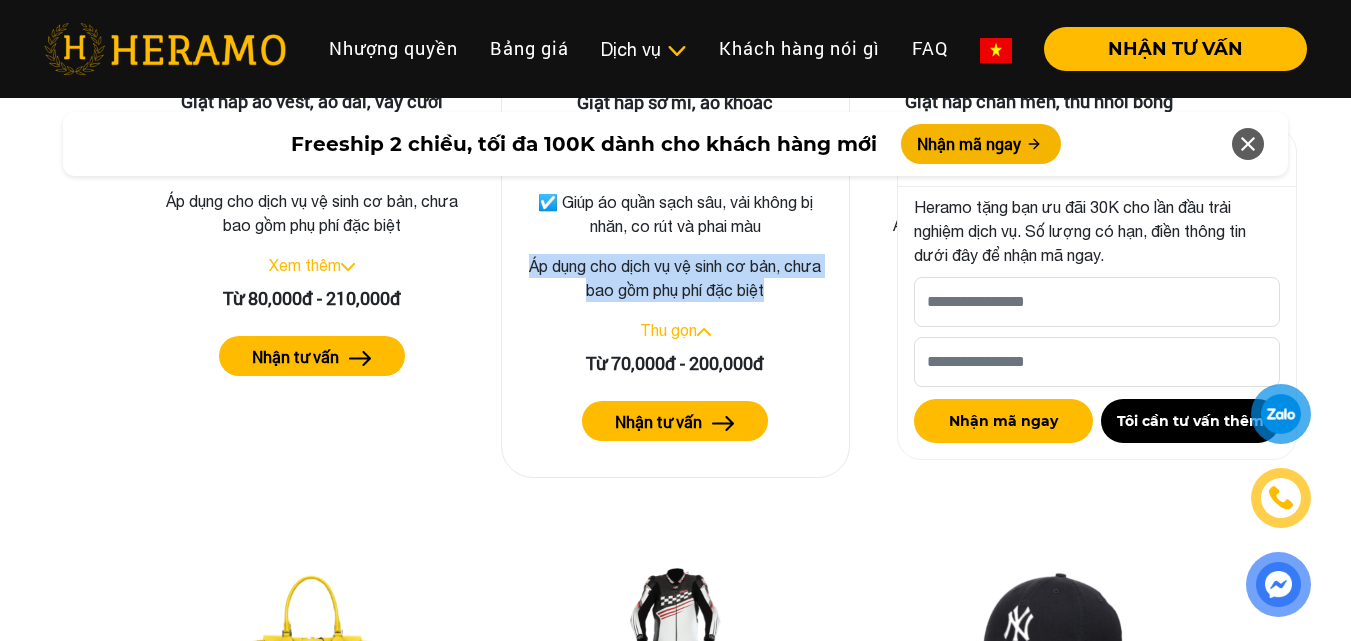 click on "Áp dụng cho dịch vụ vệ sinh cơ bản, chưa bao gồm phụ phí đặc biệt" 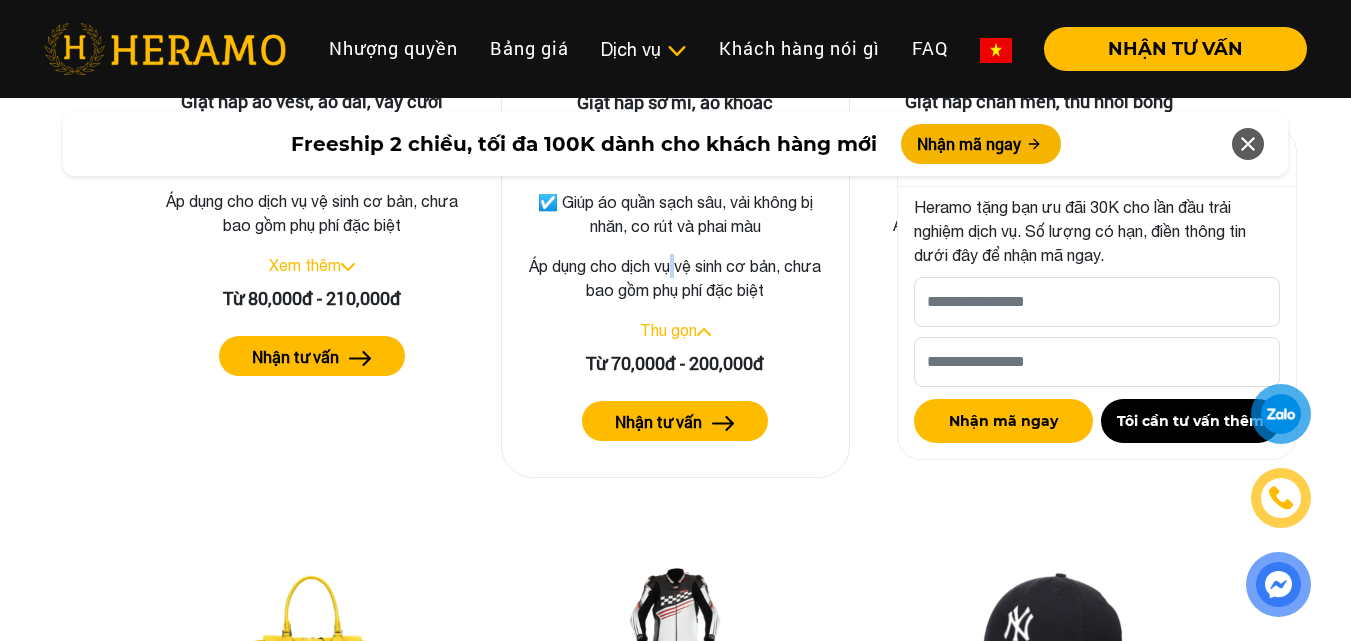click on "Áp dụng cho dịch vụ vệ sinh cơ bản, chưa bao gồm phụ phí đặc biệt" 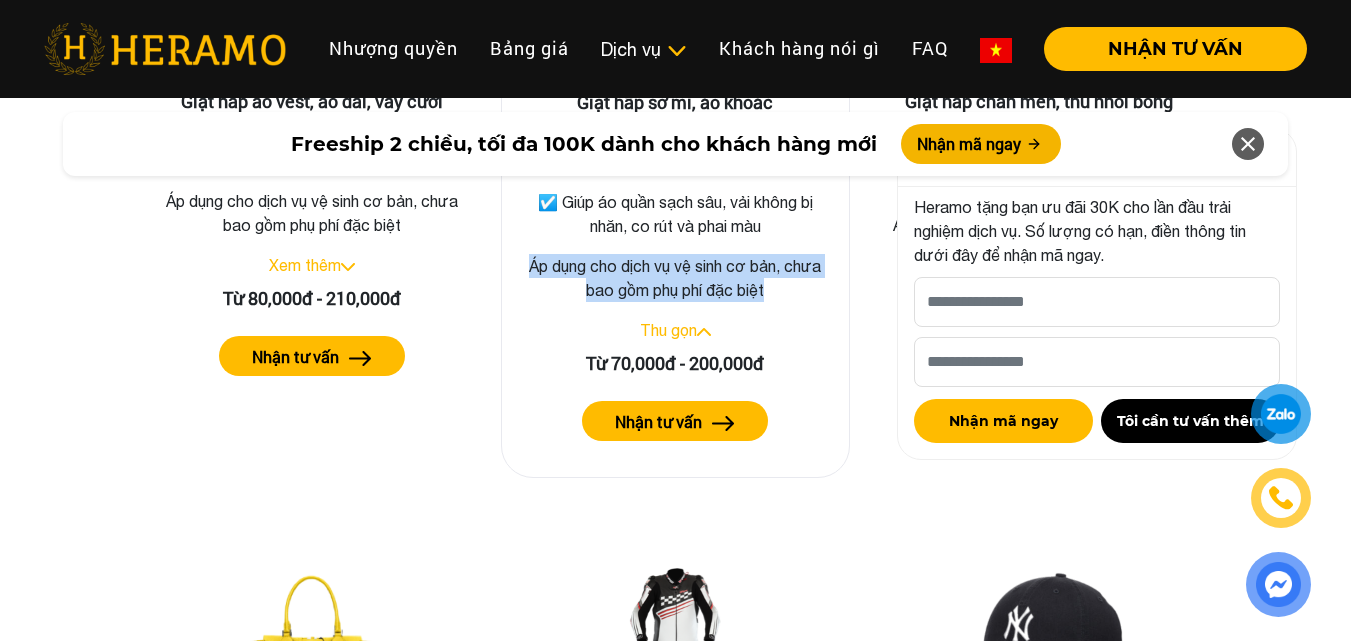 click on "Áp dụng cho dịch vụ vệ sinh cơ bản, chưa bao gồm phụ phí đặc biệt" 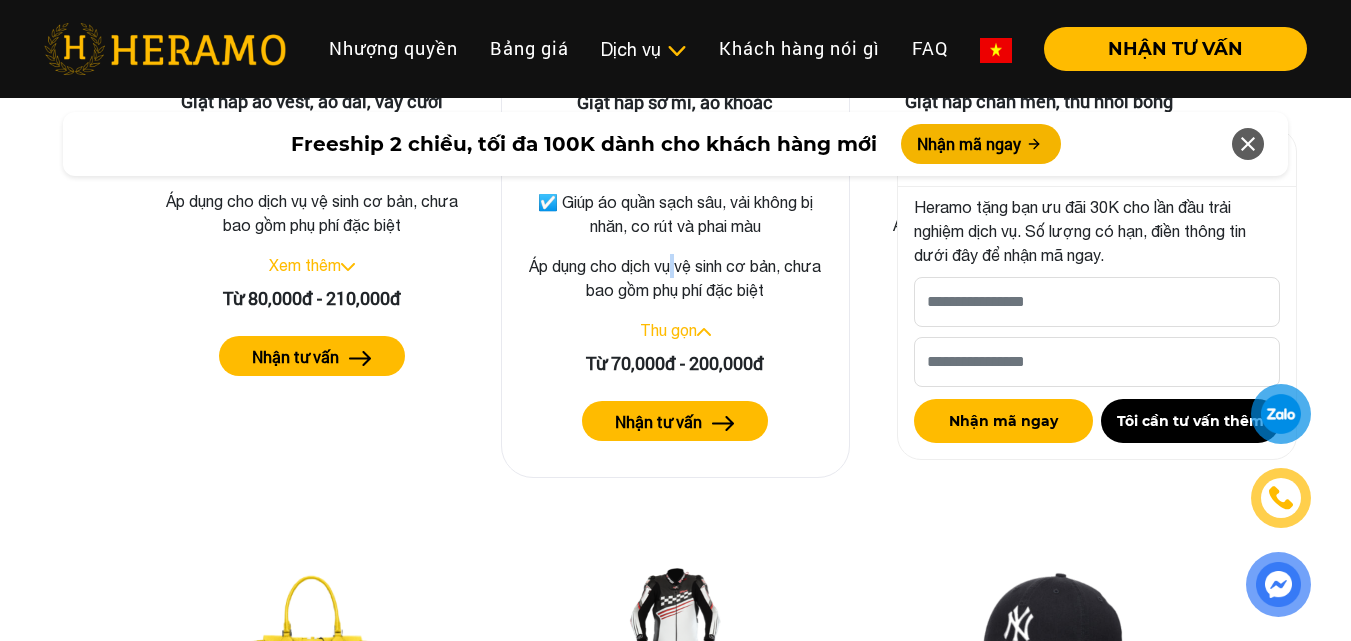 click on "Áp dụng cho dịch vụ vệ sinh cơ bản, chưa bao gồm phụ phí đặc biệt" 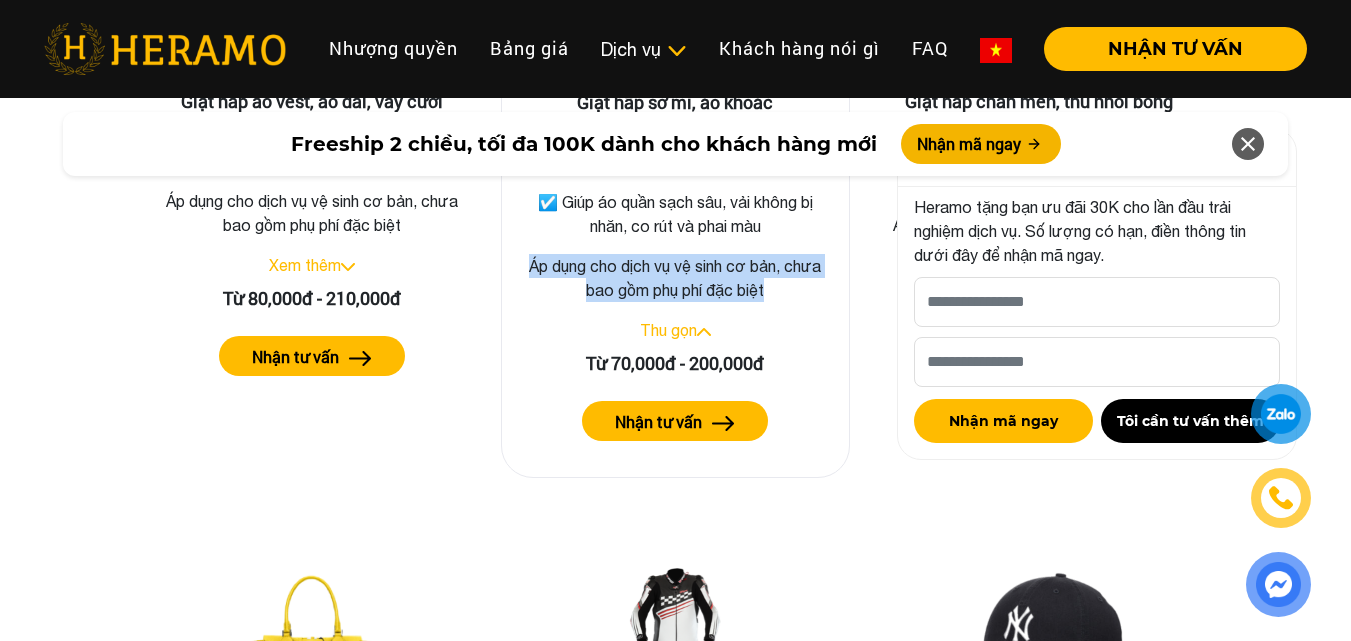click on "Áp dụng cho dịch vụ vệ sinh cơ bản, chưa bao gồm phụ phí đặc biệt" 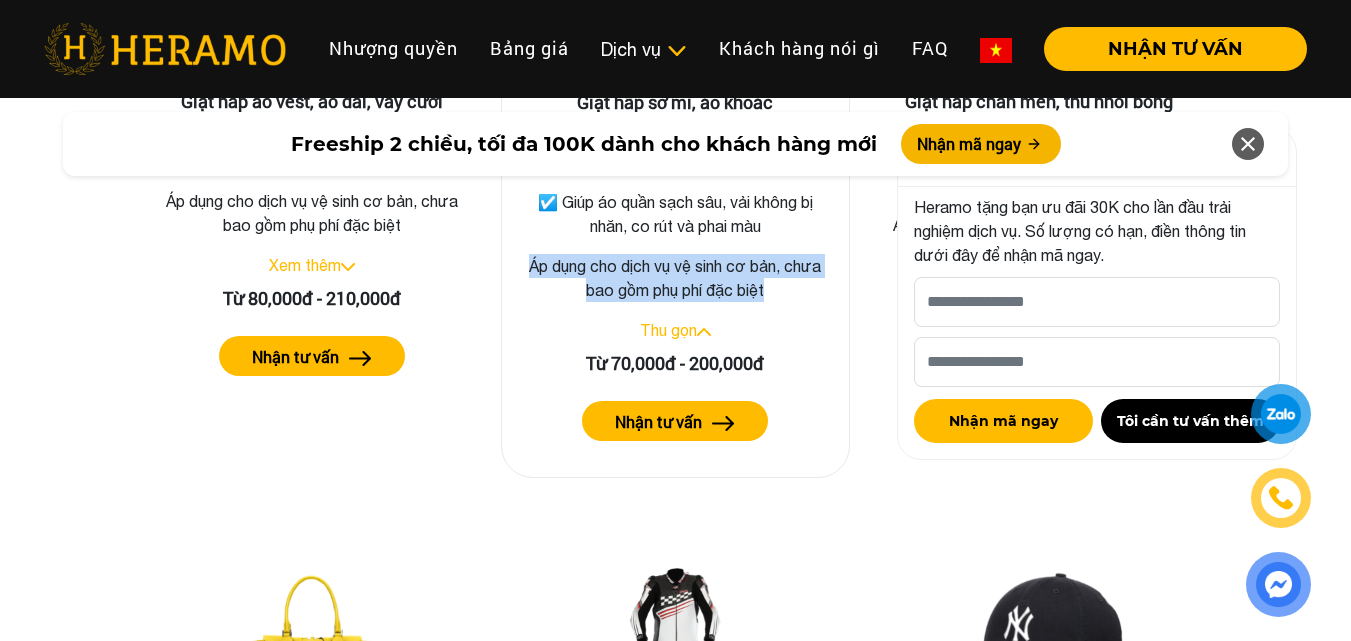 click on "Áp dụng cho dịch vụ vệ sinh cơ bản, chưa bao gồm phụ phí đặc biệt" 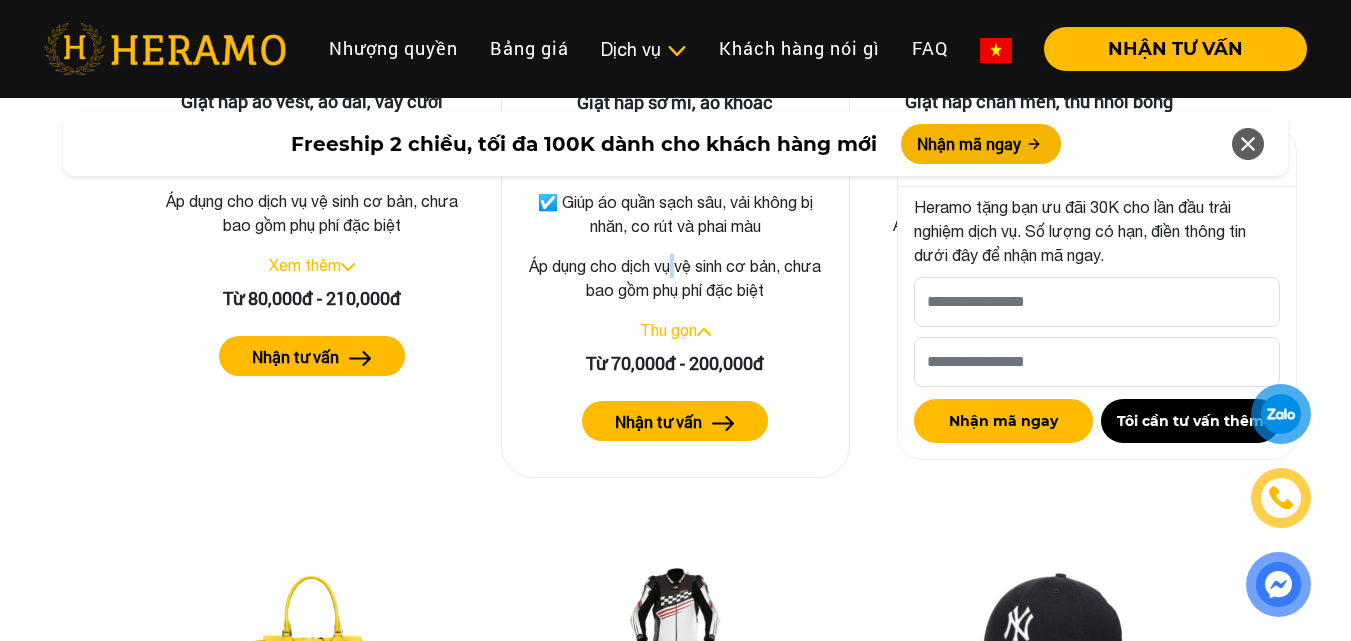 click on "Áp dụng cho dịch vụ vệ sinh cơ bản, chưa bao gồm phụ phí đặc biệt" 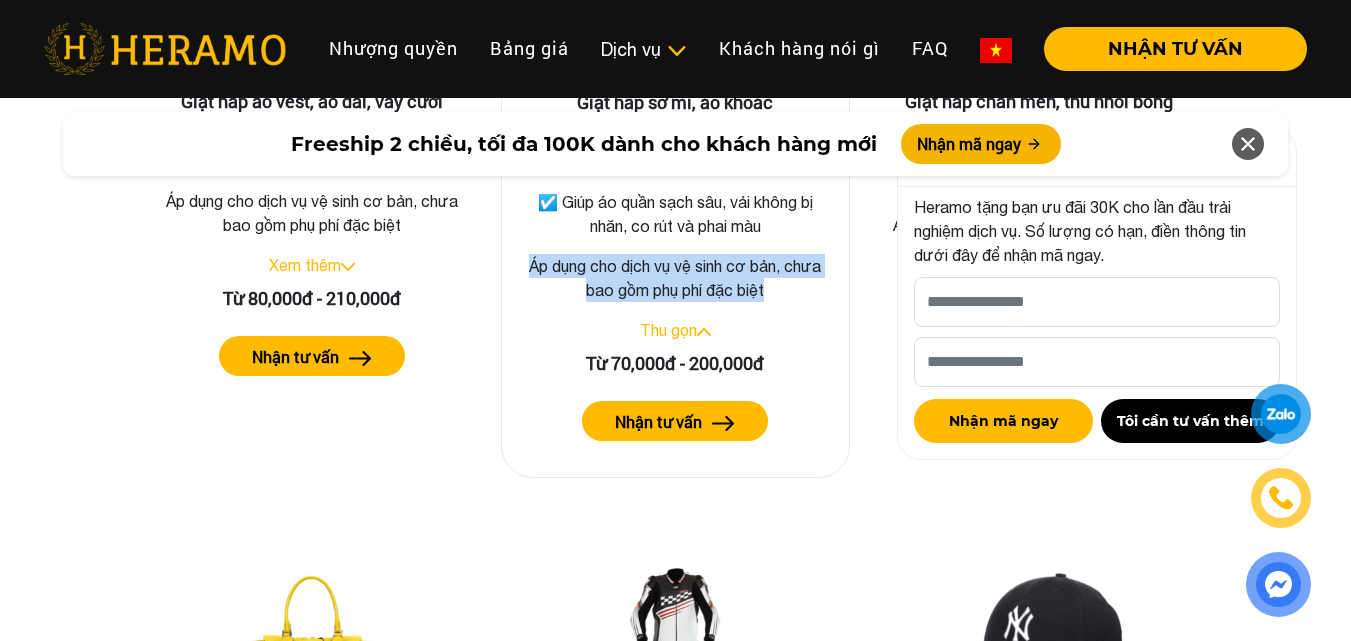click on "Áp dụng cho dịch vụ vệ sinh cơ bản, chưa bao gồm phụ phí đặc biệt" 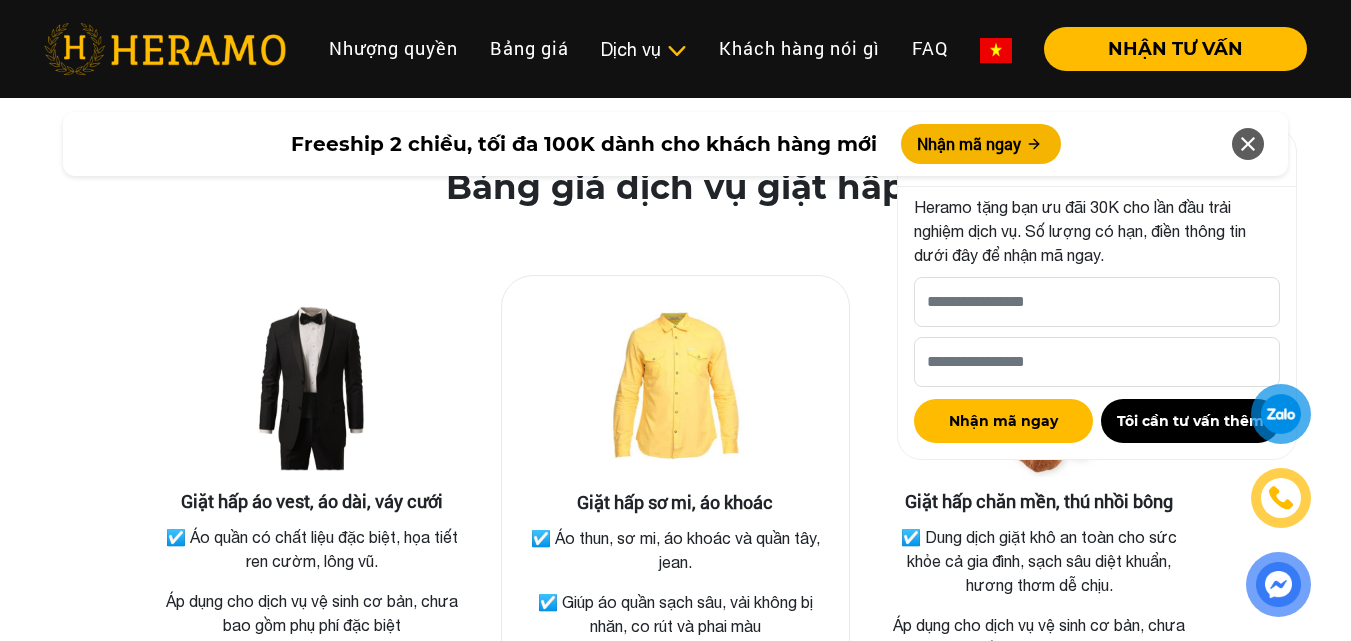 scroll, scrollTop: 3100, scrollLeft: 0, axis: vertical 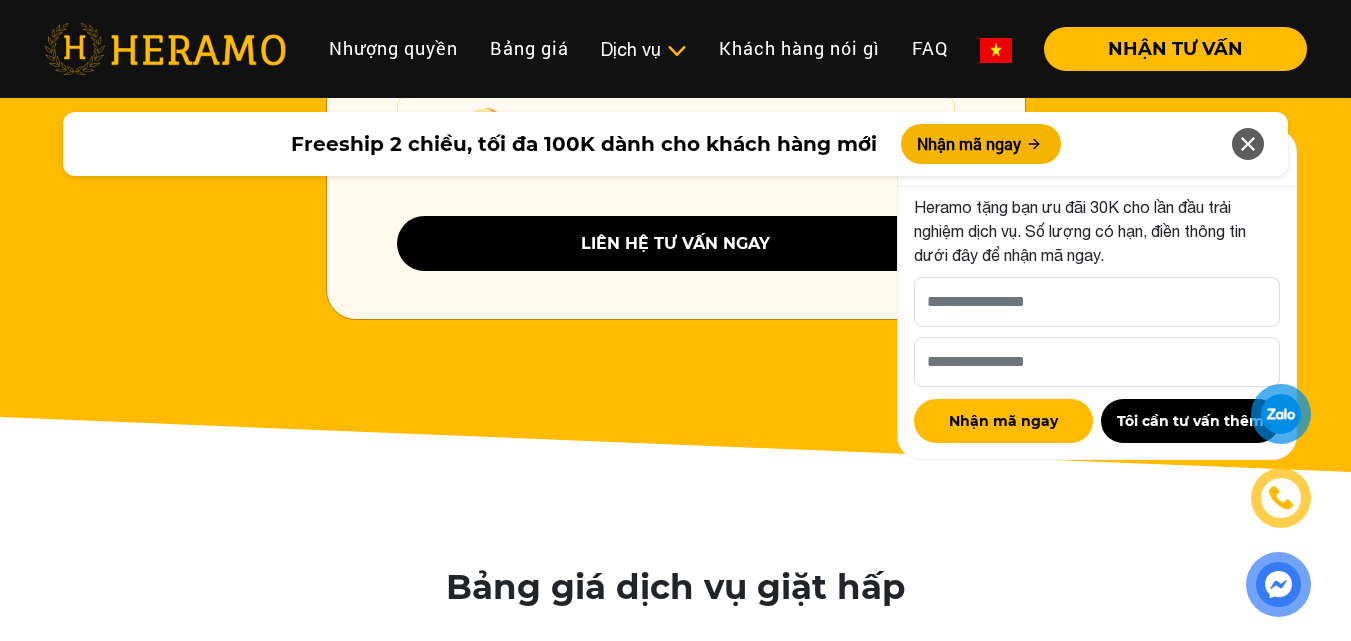 click at bounding box center [1248, 144] 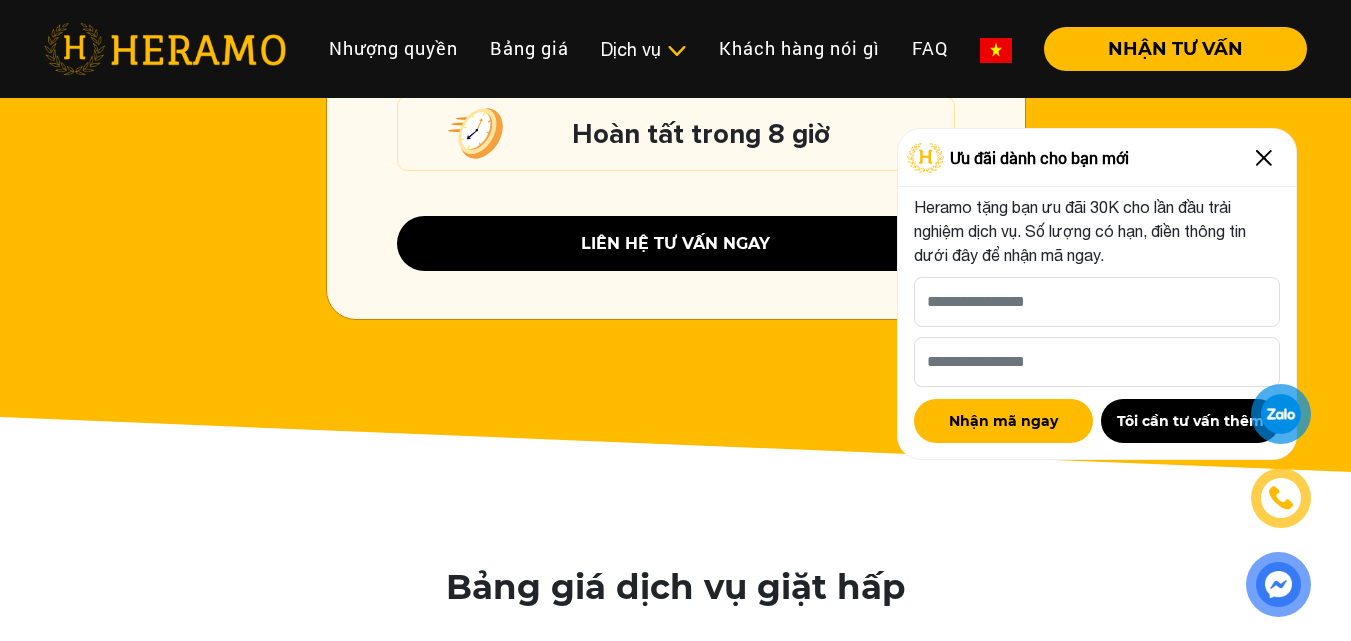 click on "Heramo tặng bạn ưu đãi 30K cho lần đầu trải nghiệm dịch vụ. Số lượng có hạn, điền thông tin dưới đây để nhận mã ngay." at bounding box center (1097, 231) 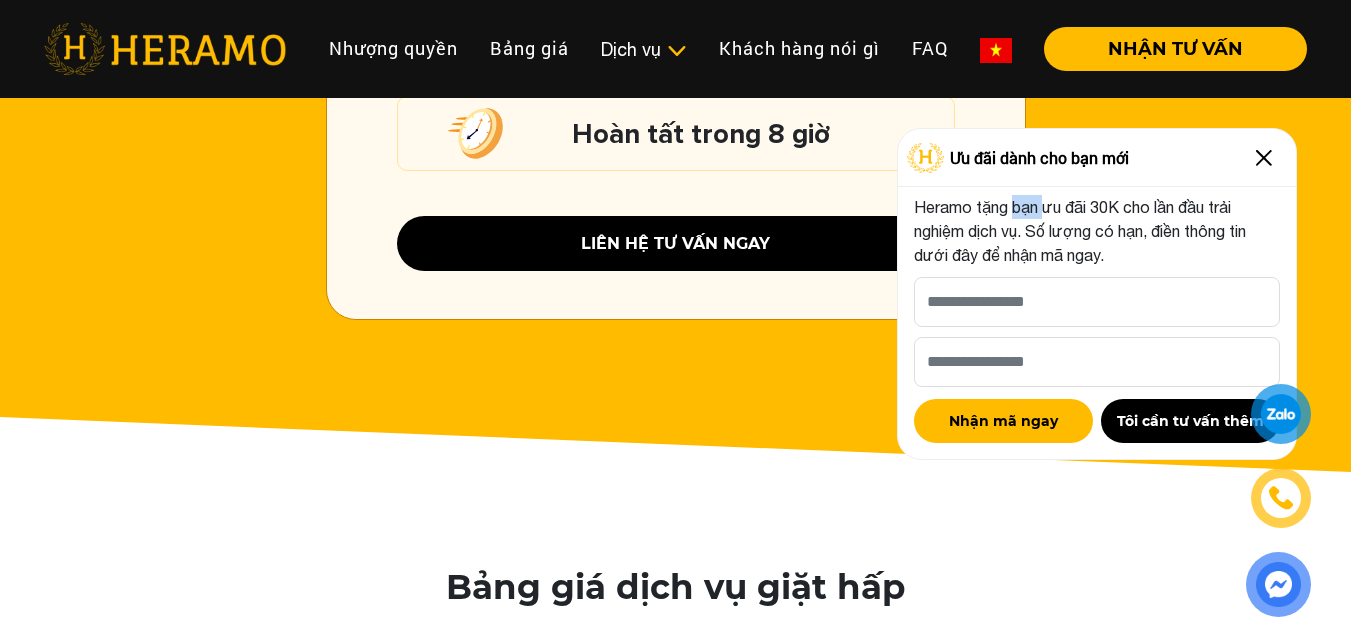 click on "Heramo tặng bạn ưu đãi 30K cho lần đầu trải nghiệm dịch vụ. Số lượng có hạn, điền thông tin dưới đây để nhận mã ngay." at bounding box center (1097, 231) 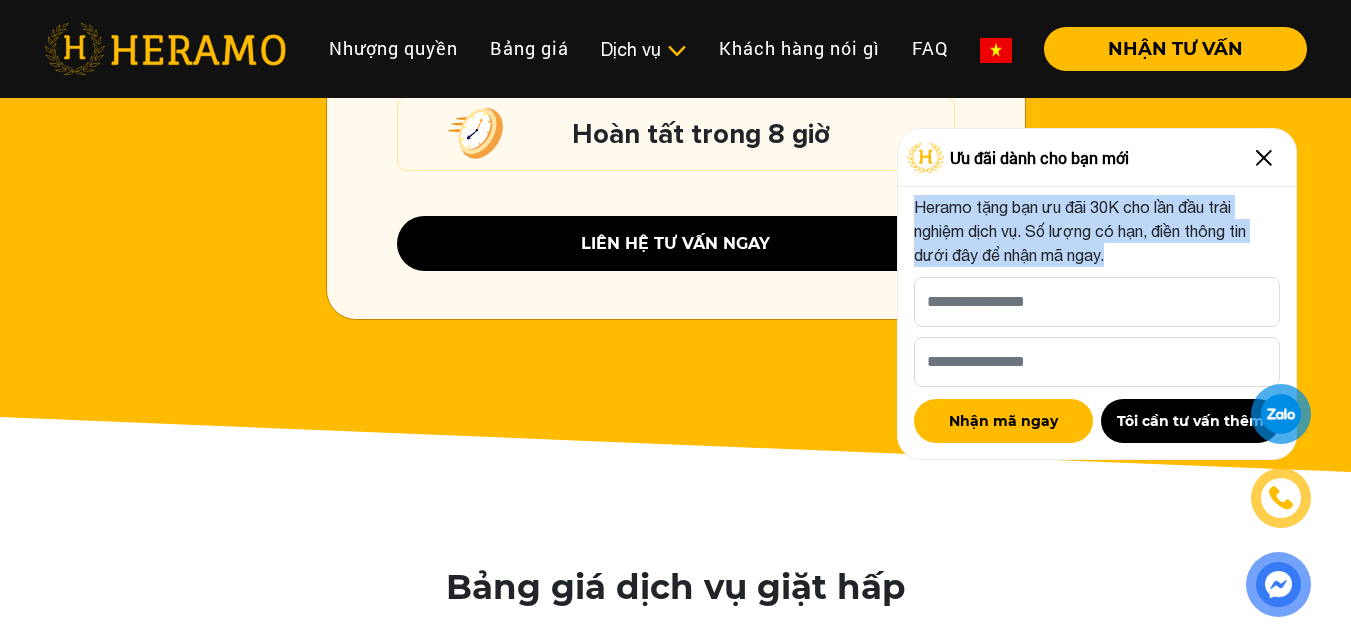 click on "Heramo tặng bạn ưu đãi 30K cho lần đầu trải nghiệm dịch vụ. Số lượng có hạn, điền thông tin dưới đây để nhận mã ngay." at bounding box center [1097, 231] 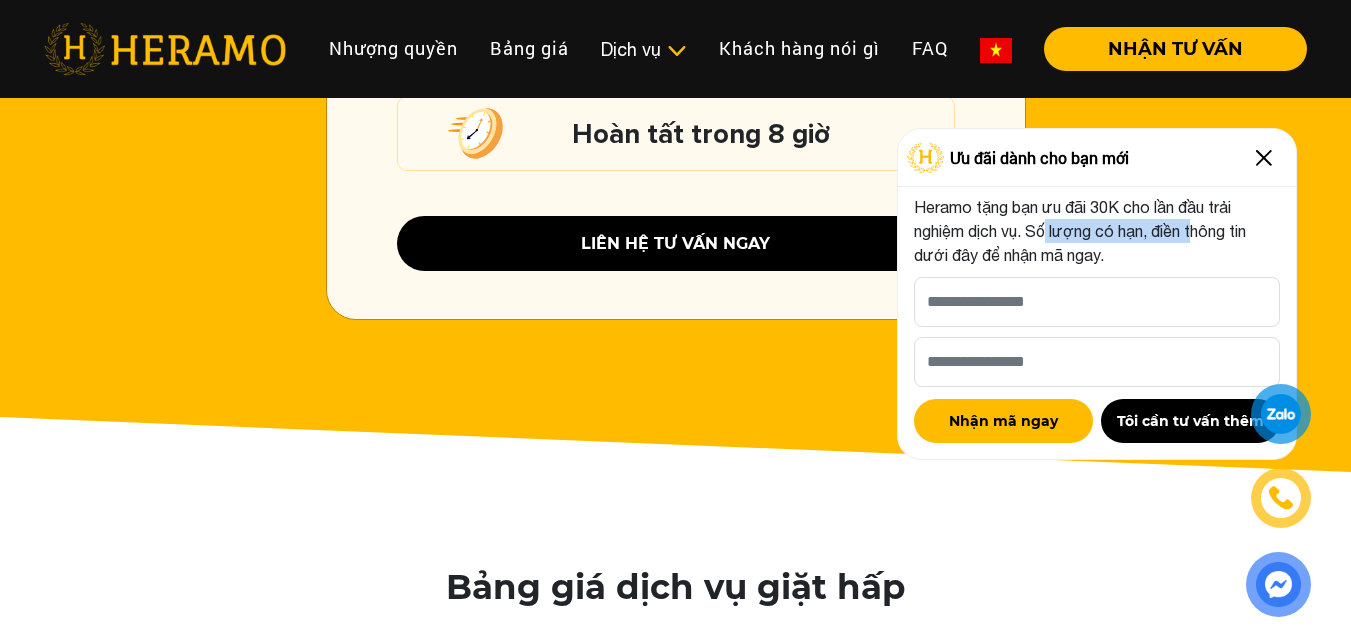 drag, startPoint x: 1054, startPoint y: 236, endPoint x: 1206, endPoint y: 233, distance: 152.0296 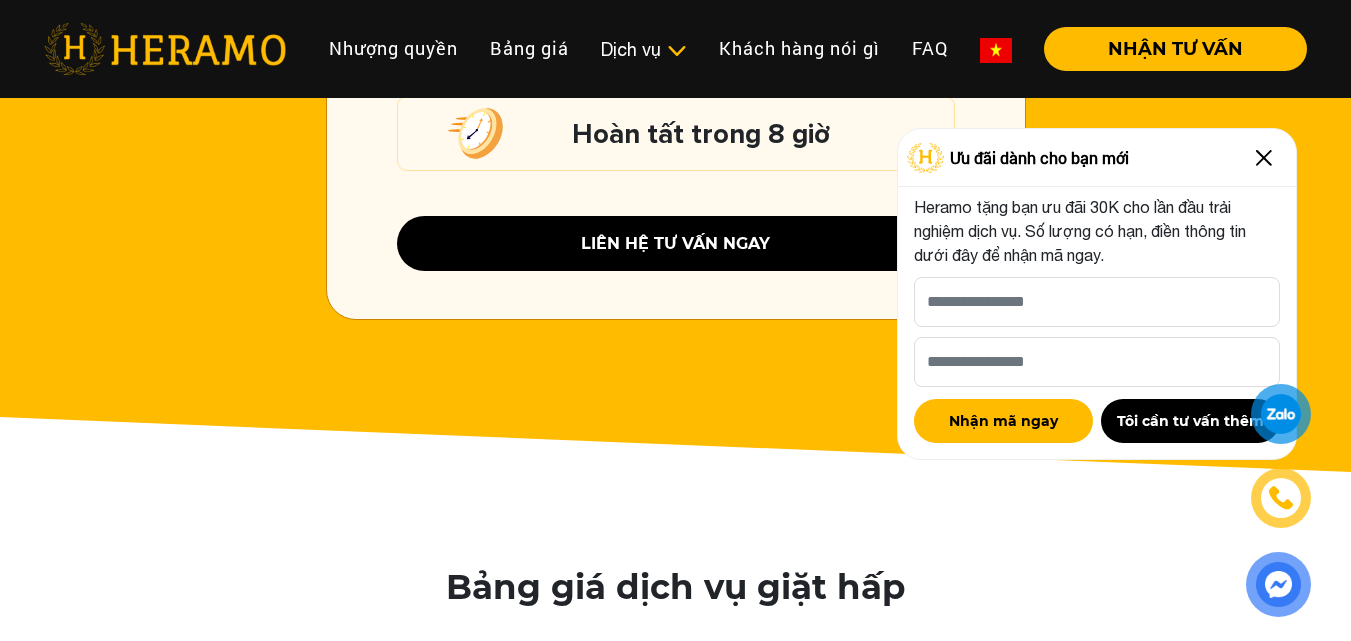 click on "Heramo tặng bạn ưu đãi 30K cho lần đầu trải nghiệm dịch vụ. Số lượng có hạn, điền thông tin dưới đây để nhận mã ngay." at bounding box center [1097, 231] 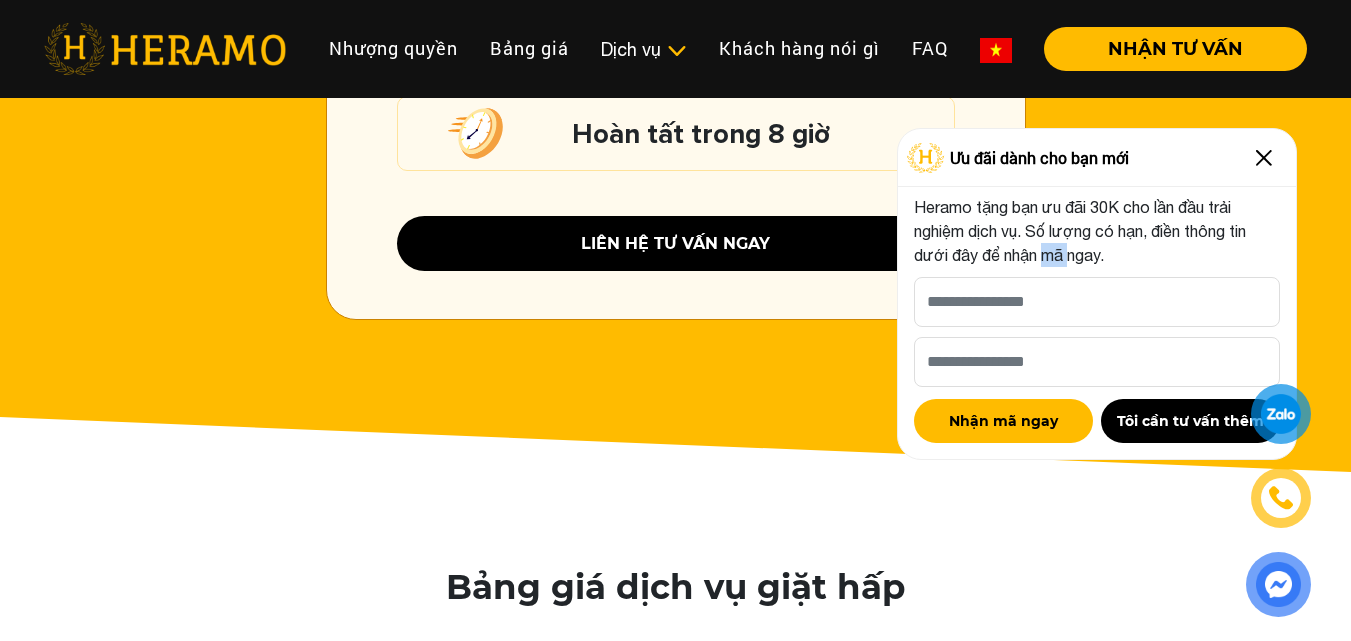 click on "Heramo tặng bạn ưu đãi 30K cho lần đầu trải nghiệm dịch vụ. Số lượng có hạn, điền thông tin dưới đây để nhận mã ngay." at bounding box center [1097, 231] 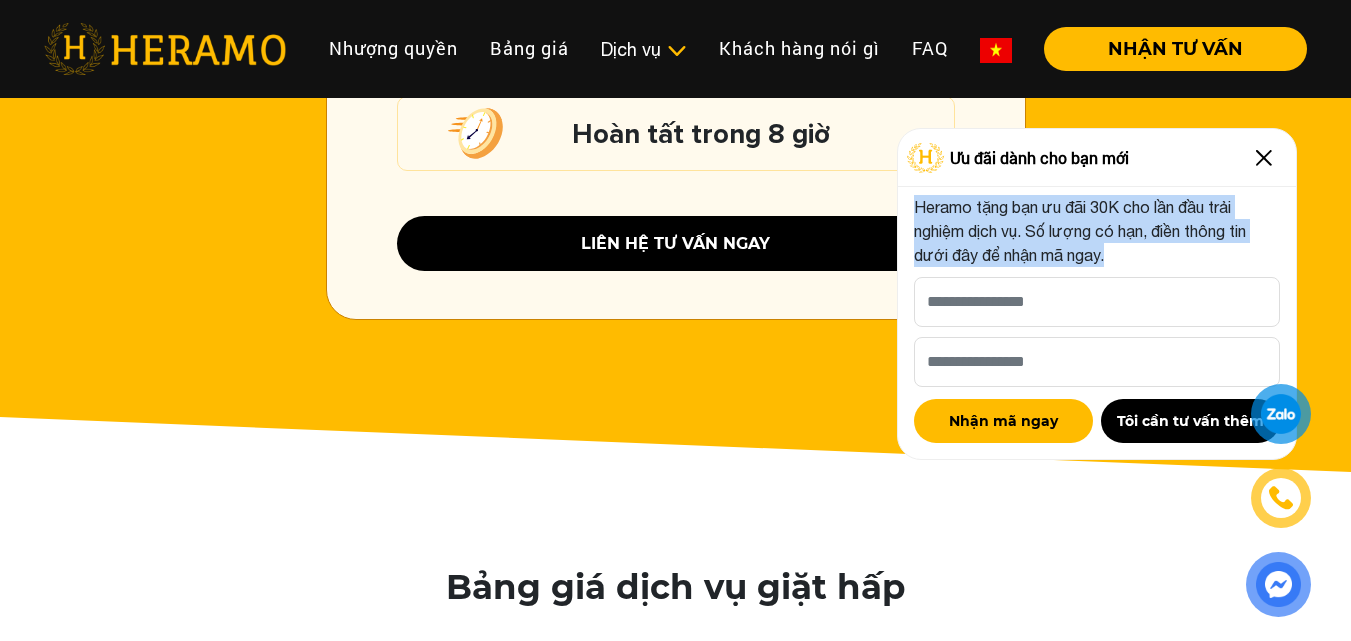 click on "Heramo tặng bạn ưu đãi 30K cho lần đầu trải nghiệm dịch vụ. Số lượng có hạn, điền thông tin dưới đây để nhận mã ngay." at bounding box center [1097, 231] 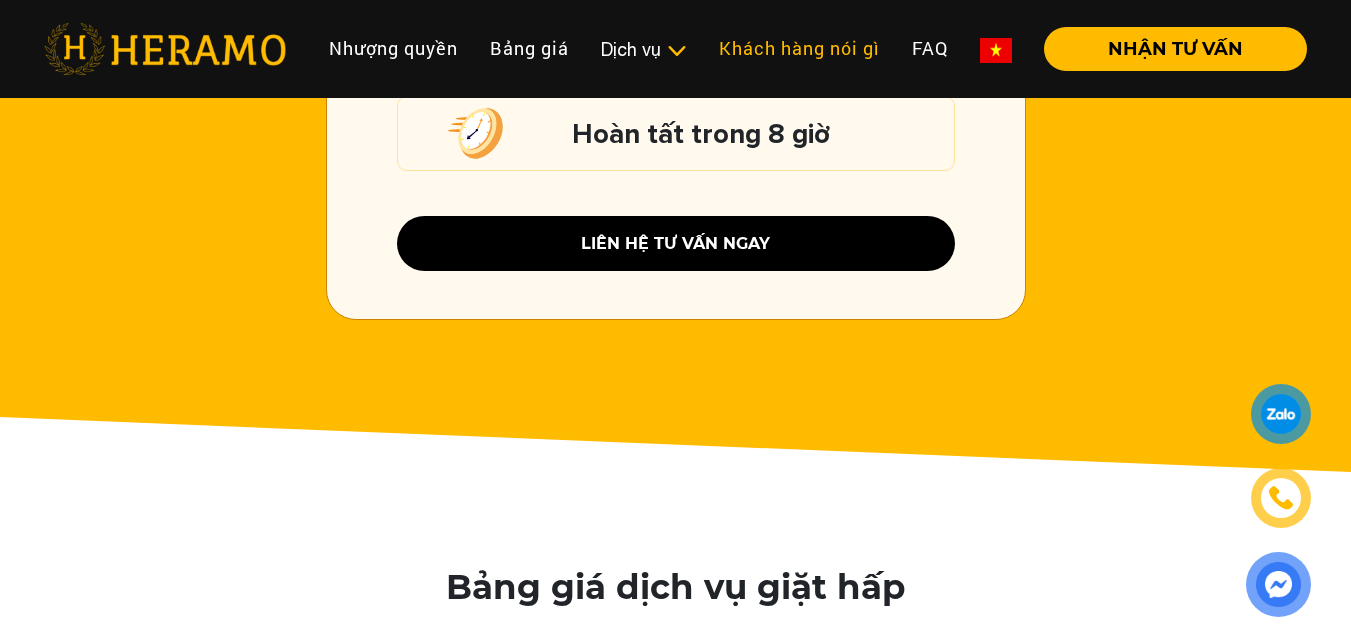 click on "Khách hàng nói gì" at bounding box center (799, 48) 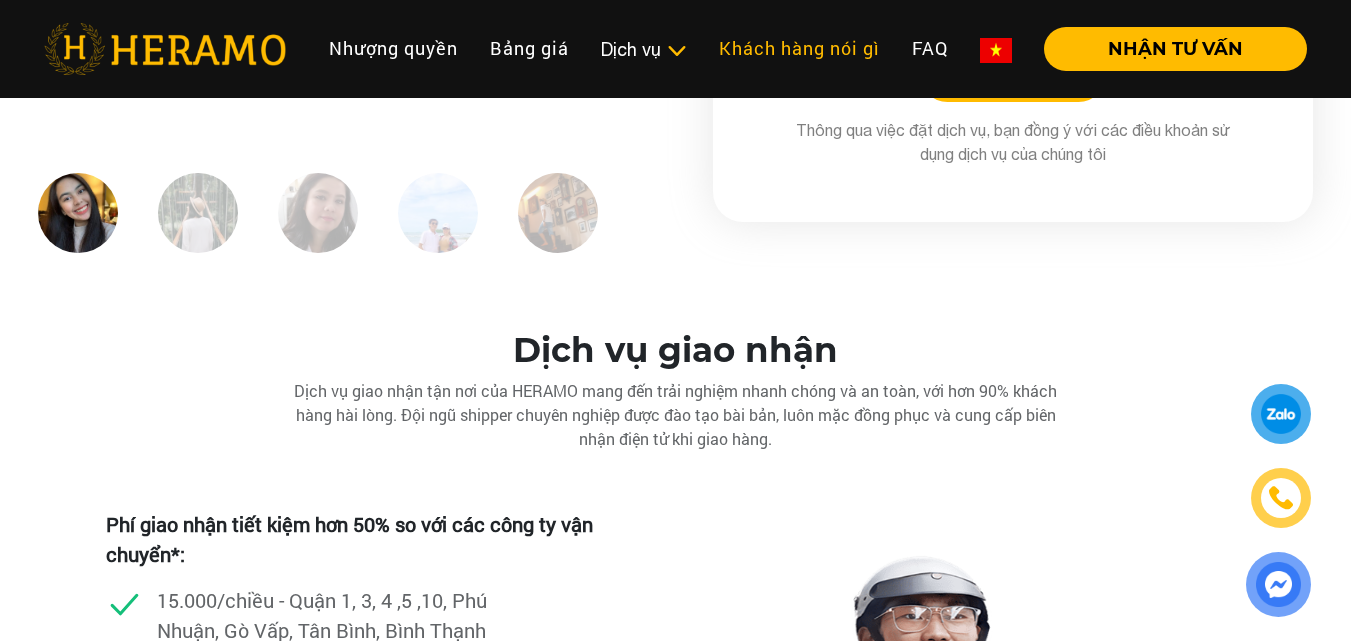 scroll, scrollTop: 5478, scrollLeft: 0, axis: vertical 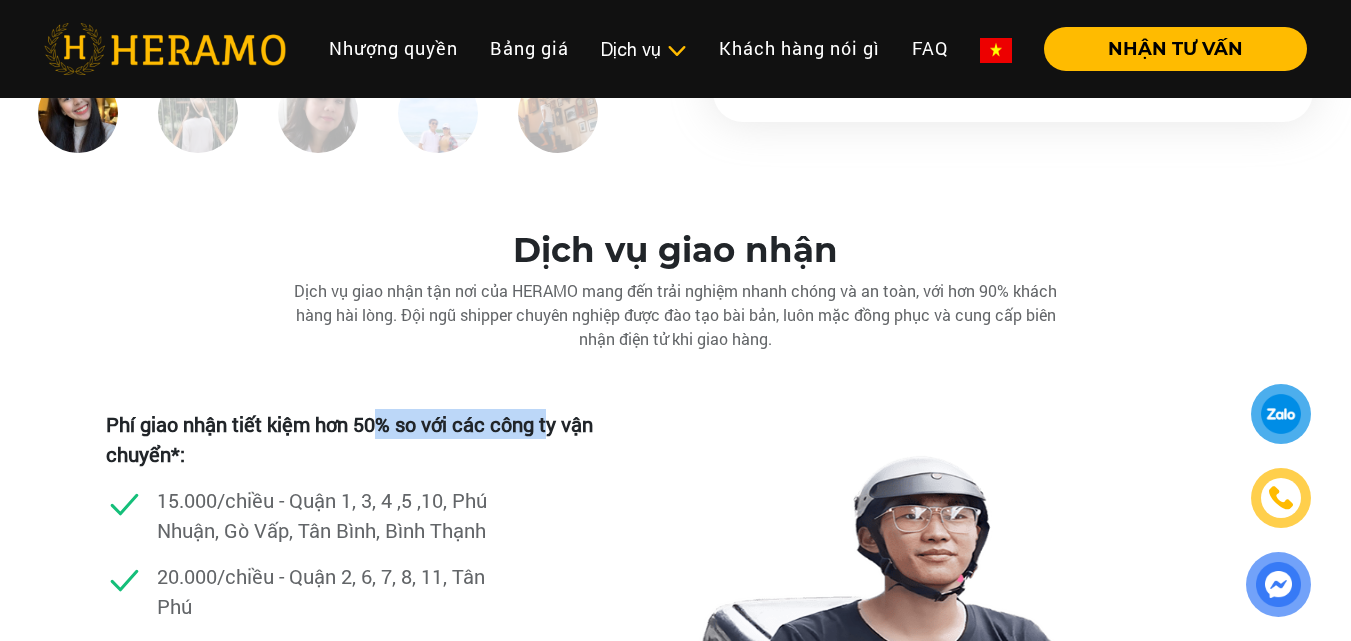 drag, startPoint x: 384, startPoint y: 450, endPoint x: 551, endPoint y: 450, distance: 167 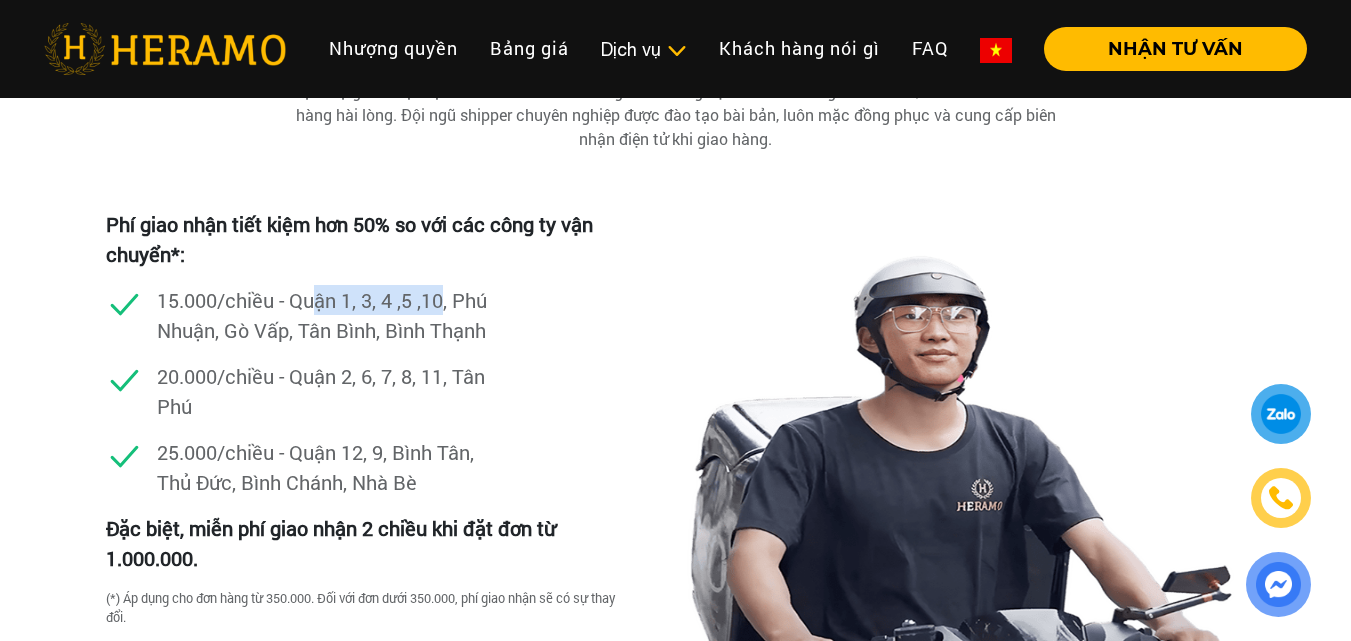 drag, startPoint x: 312, startPoint y: 320, endPoint x: 446, endPoint y: 320, distance: 134 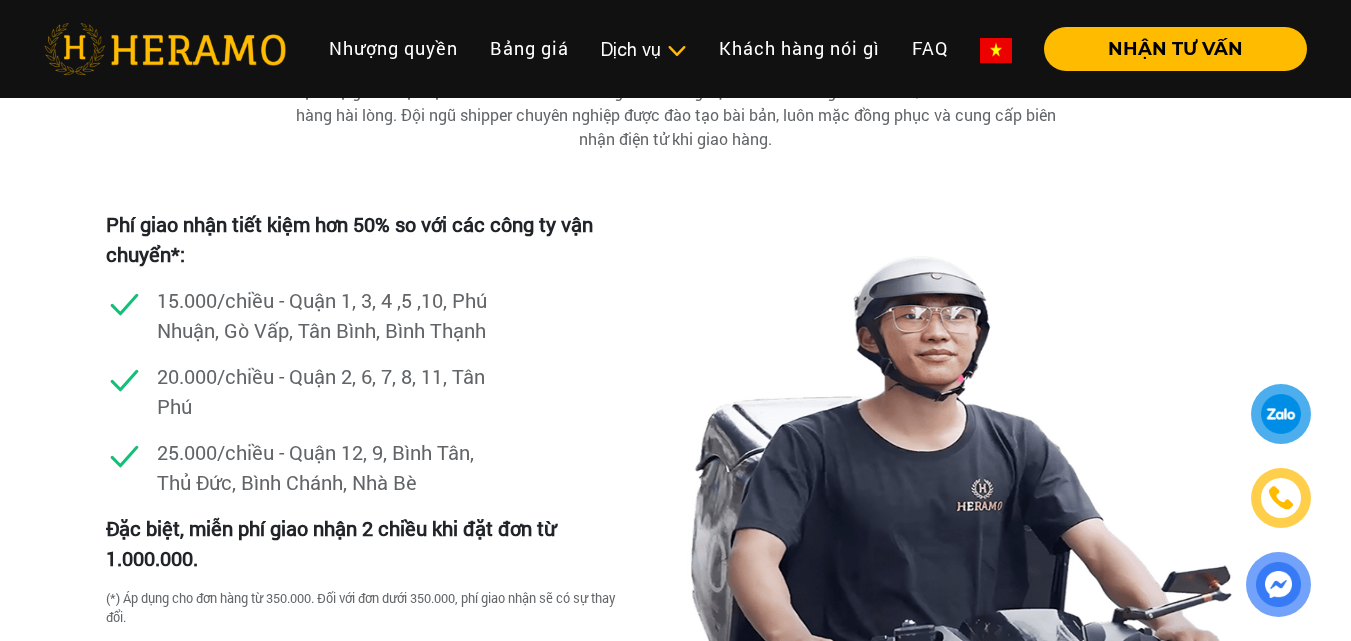 click on "15.000/chiều - Quận 1, 3, 4 ,5 ,10, Phú Nhuận, Gò Vấp, Tân Bình, Bình Thạnh" at bounding box center (327, 315) 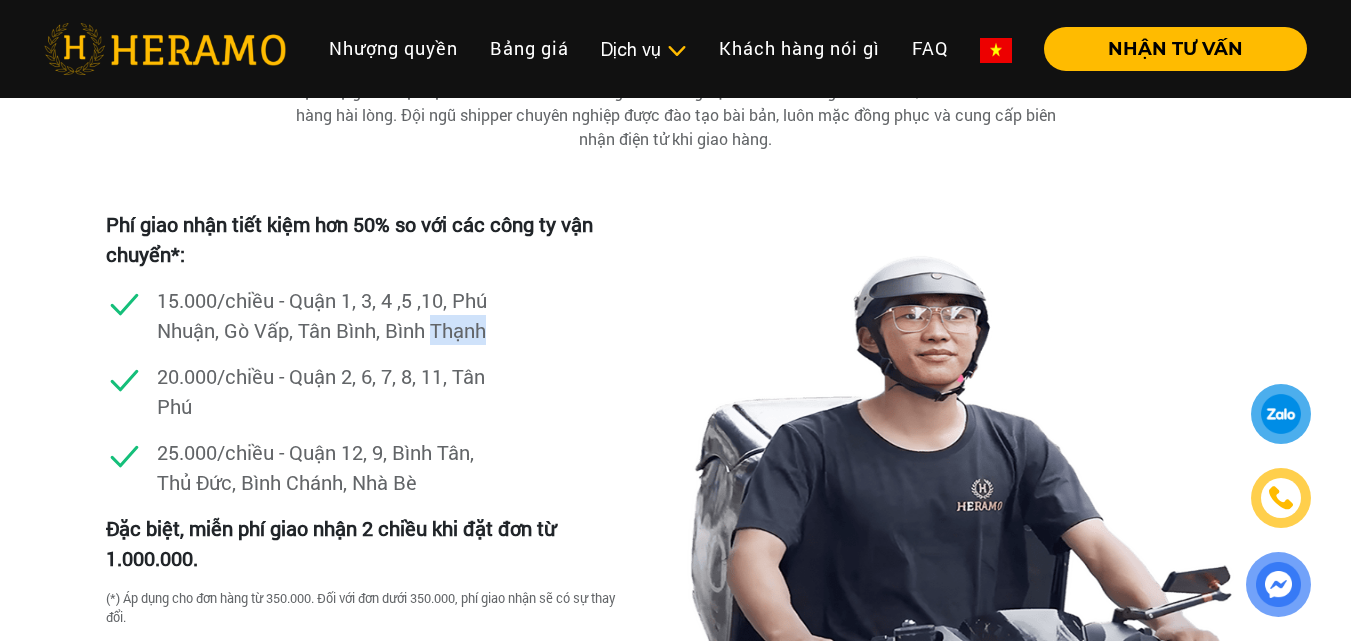 click on "15.000/chiều - Quận 1, 3, 4 ,5 ,10, Phú Nhuận, Gò Vấp, Tân Bình, Bình Thạnh" at bounding box center (327, 315) 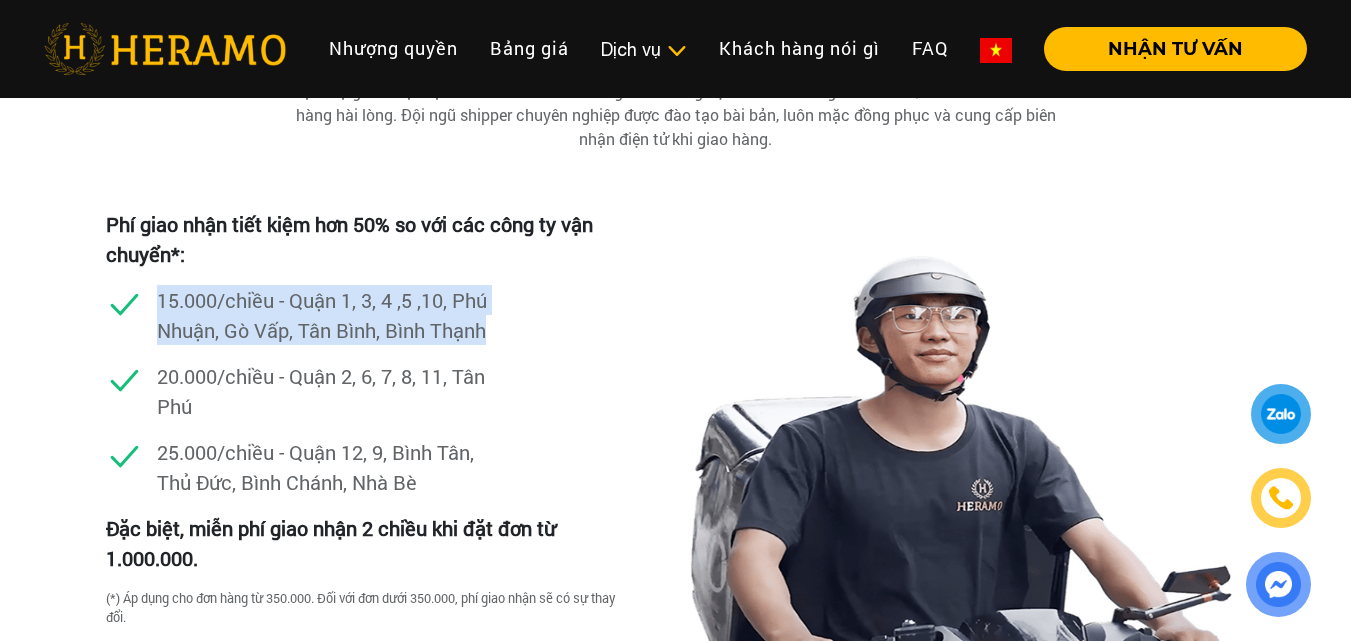 click on "15.000/chiều - Quận 1, 3, 4 ,5 ,10, Phú Nhuận, Gò Vấp, Tân Bình, Bình Thạnh" at bounding box center [327, 315] 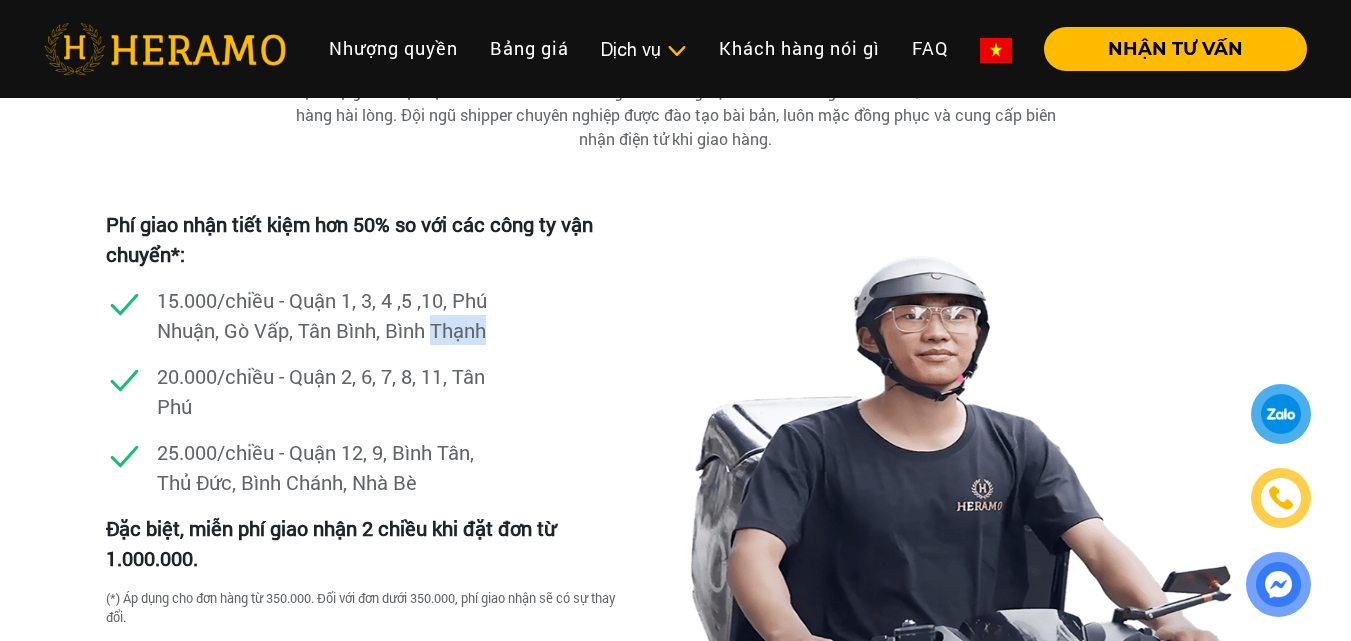 click on "15.000/chiều - Quận 1, 3, 4 ,5 ,10, Phú Nhuận, Gò Vấp, Tân Bình, Bình Thạnh" at bounding box center [327, 315] 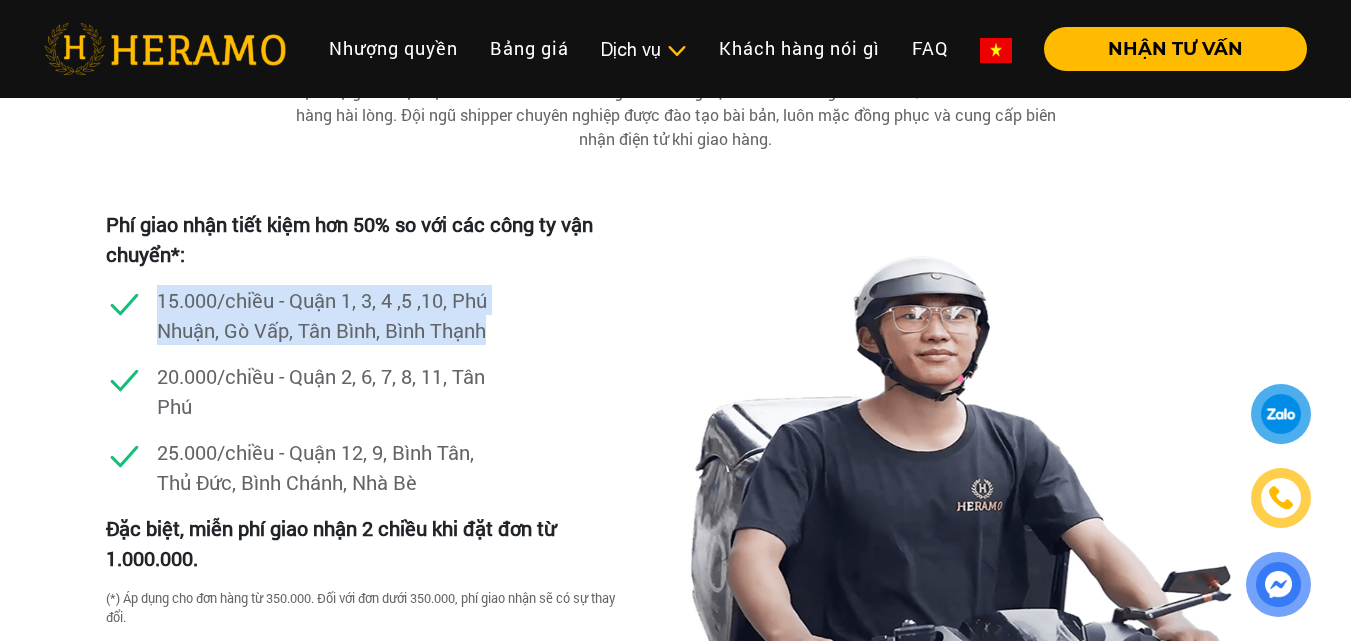 click on "15.000/chiều - Quận 1, 3, 4 ,5 ,10, Phú Nhuận, Gò Vấp, Tân Bình, Bình Thạnh" at bounding box center (327, 315) 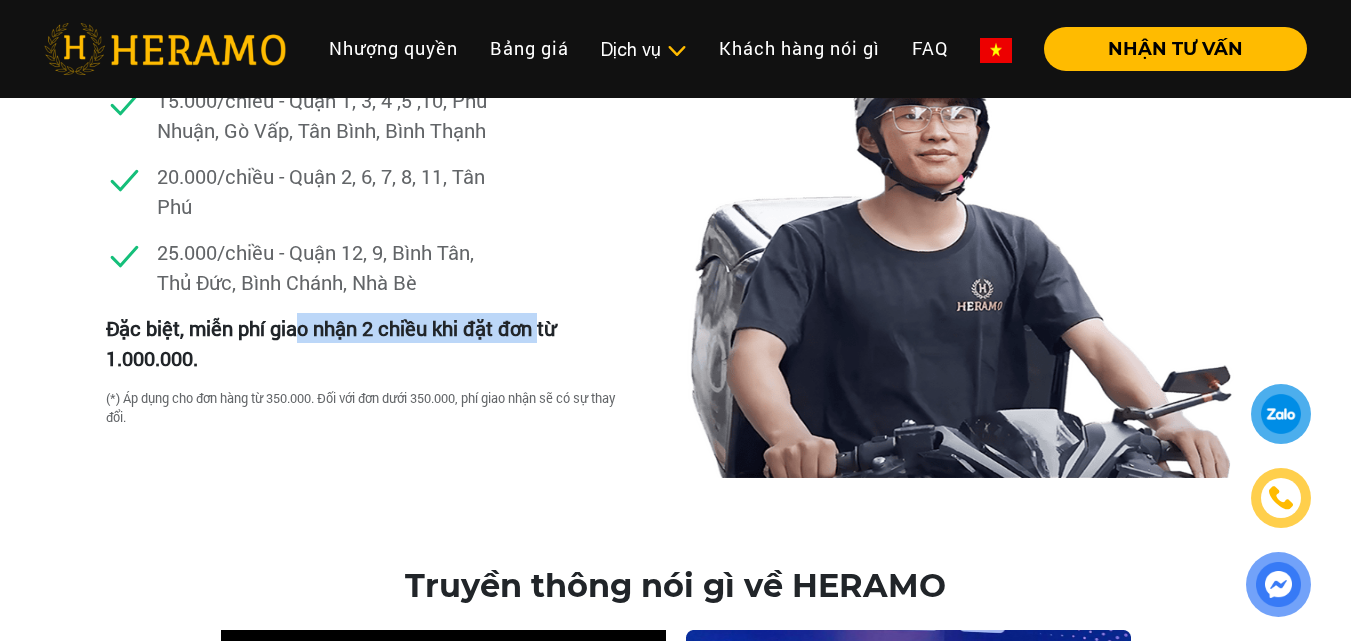 drag, startPoint x: 330, startPoint y: 355, endPoint x: 538, endPoint y: 344, distance: 208.29066 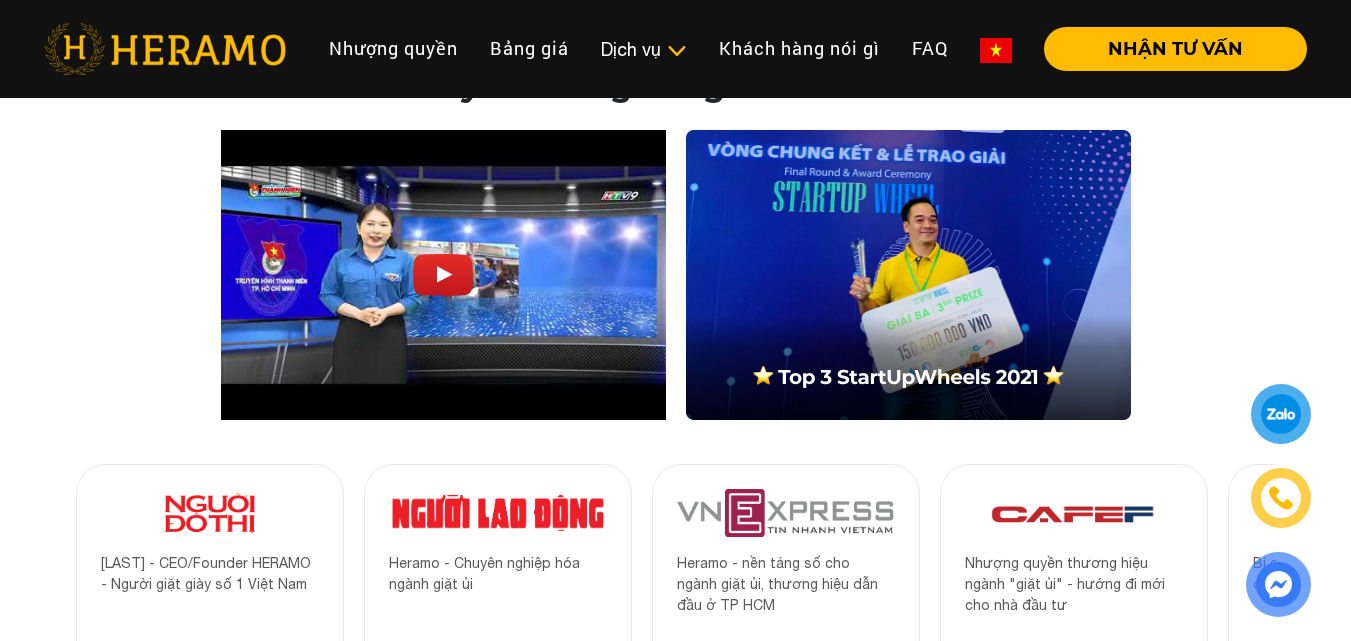 scroll, scrollTop: 6578, scrollLeft: 0, axis: vertical 